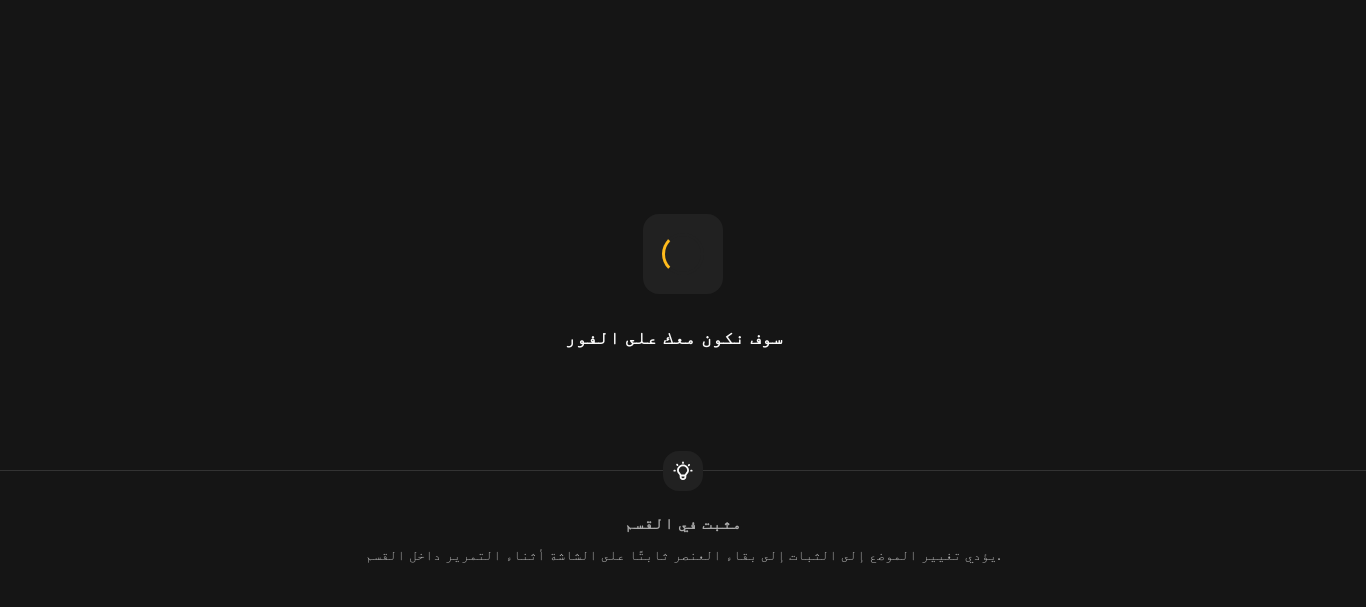 scroll, scrollTop: 0, scrollLeft: 0, axis: both 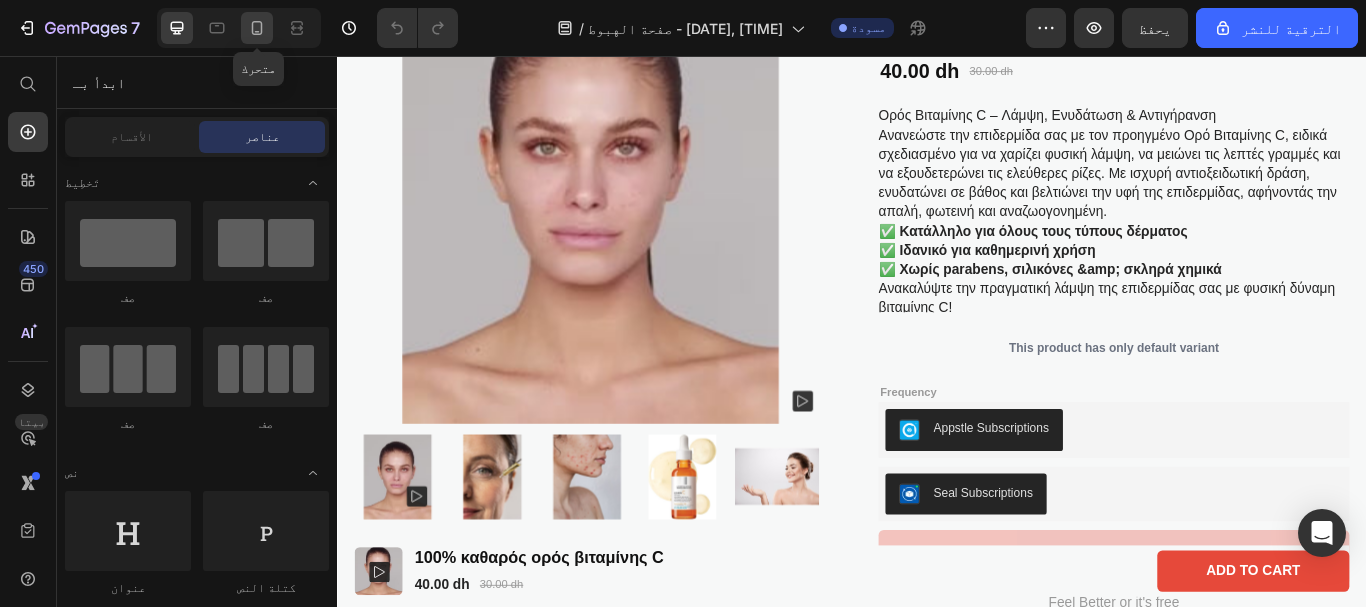 click 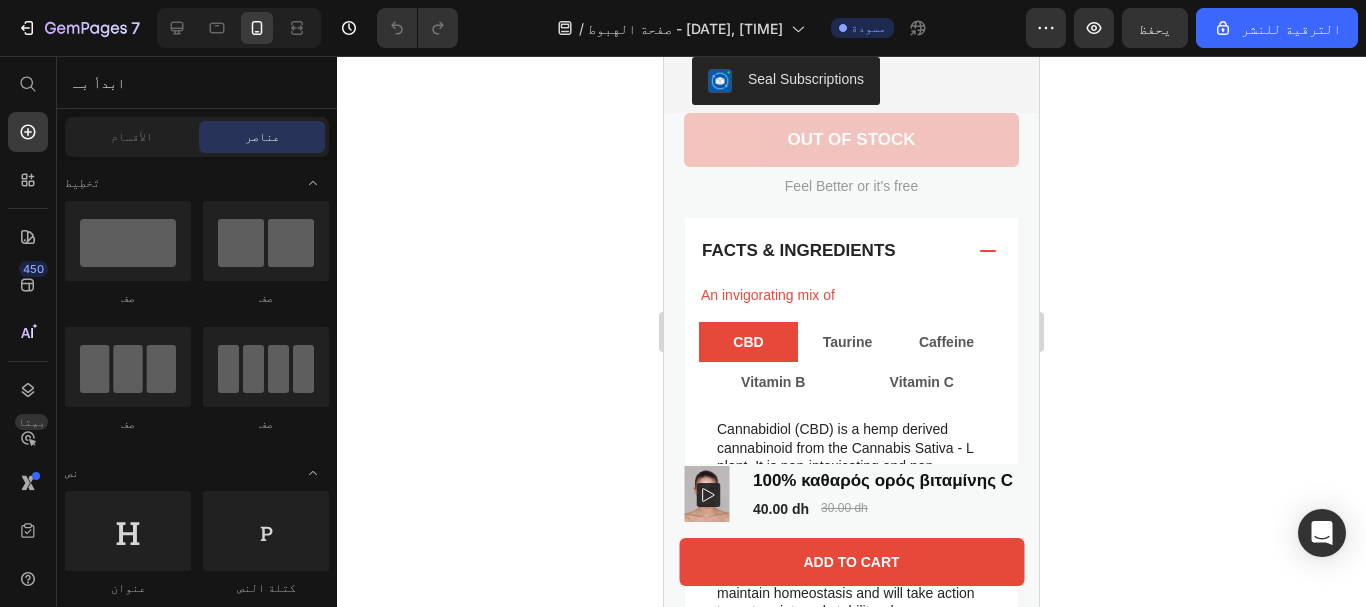 scroll, scrollTop: 756, scrollLeft: 0, axis: vertical 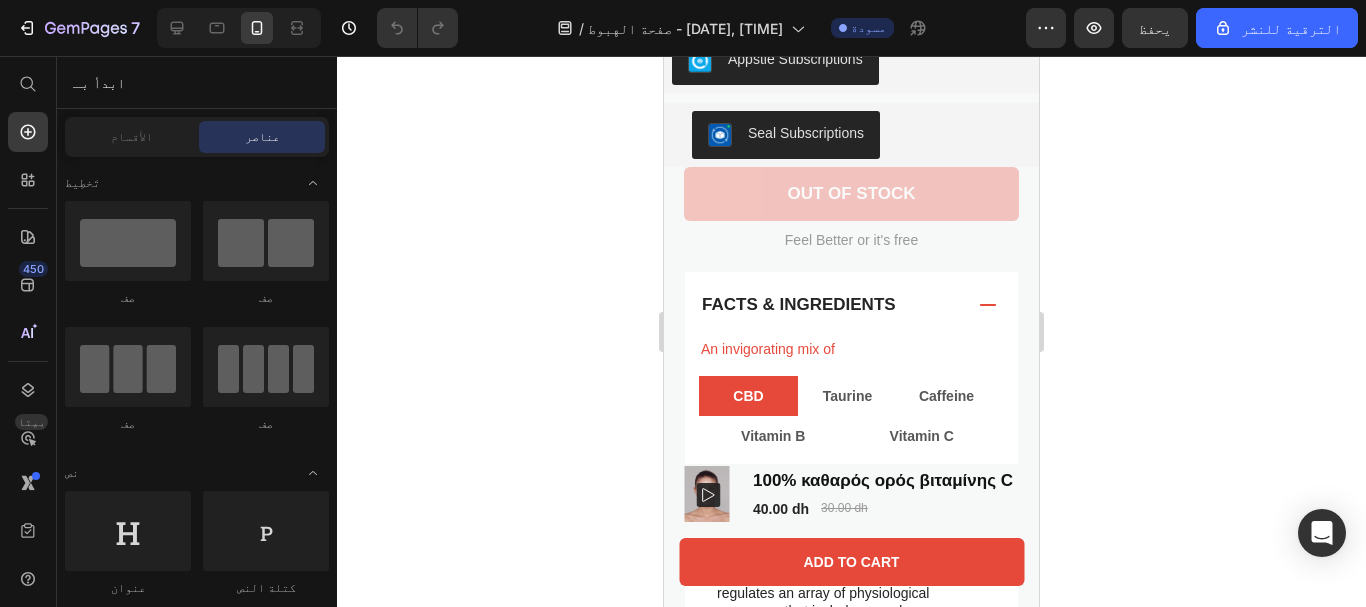 drag, startPoint x: 1032, startPoint y: 112, endPoint x: 1717, endPoint y: 207, distance: 691.5562 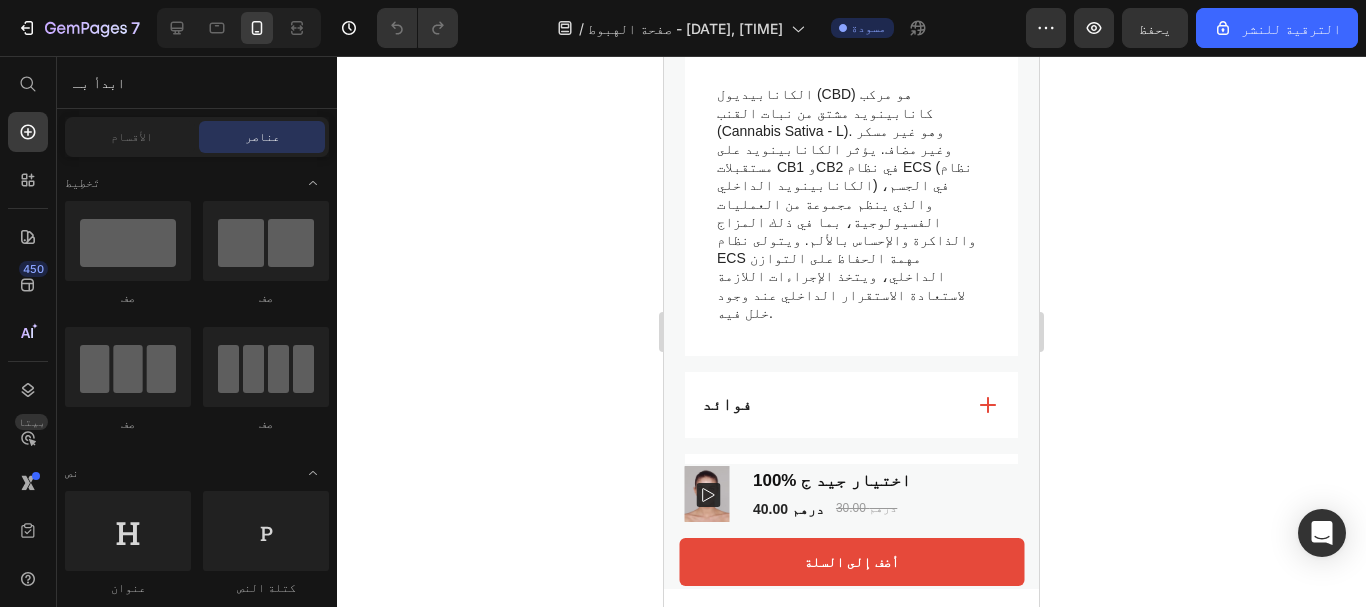 scroll, scrollTop: 1184, scrollLeft: 0, axis: vertical 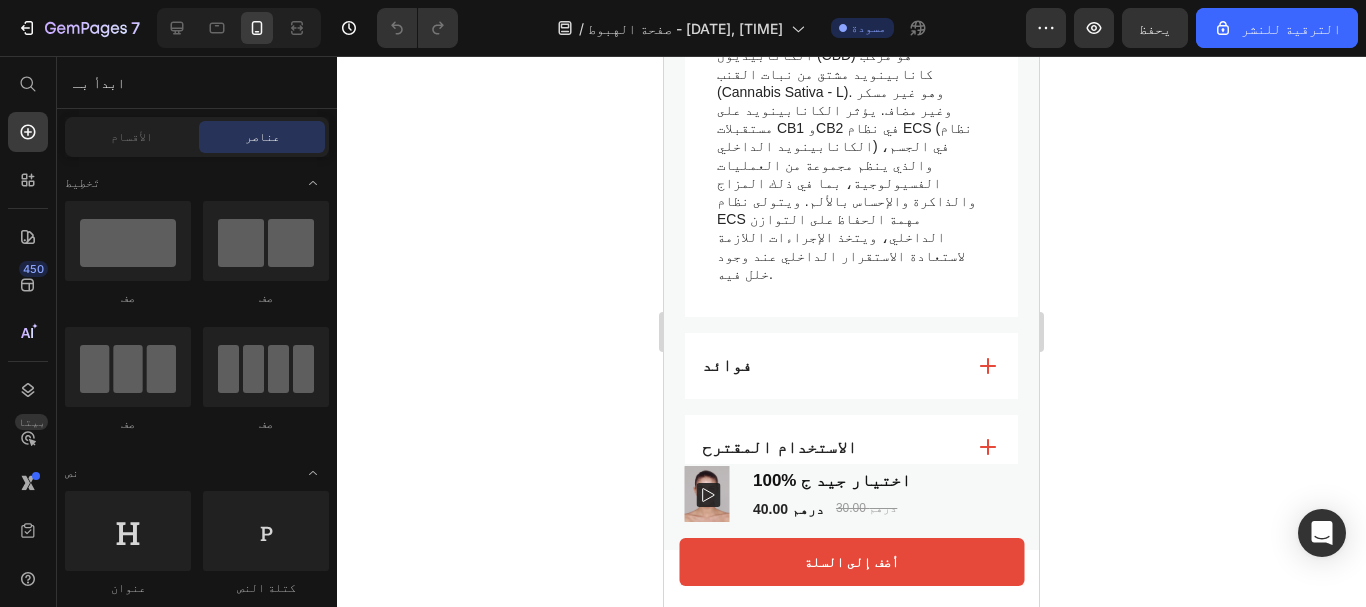 drag, startPoint x: 1030, startPoint y: 158, endPoint x: 1704, endPoint y: 247, distance: 679.8507 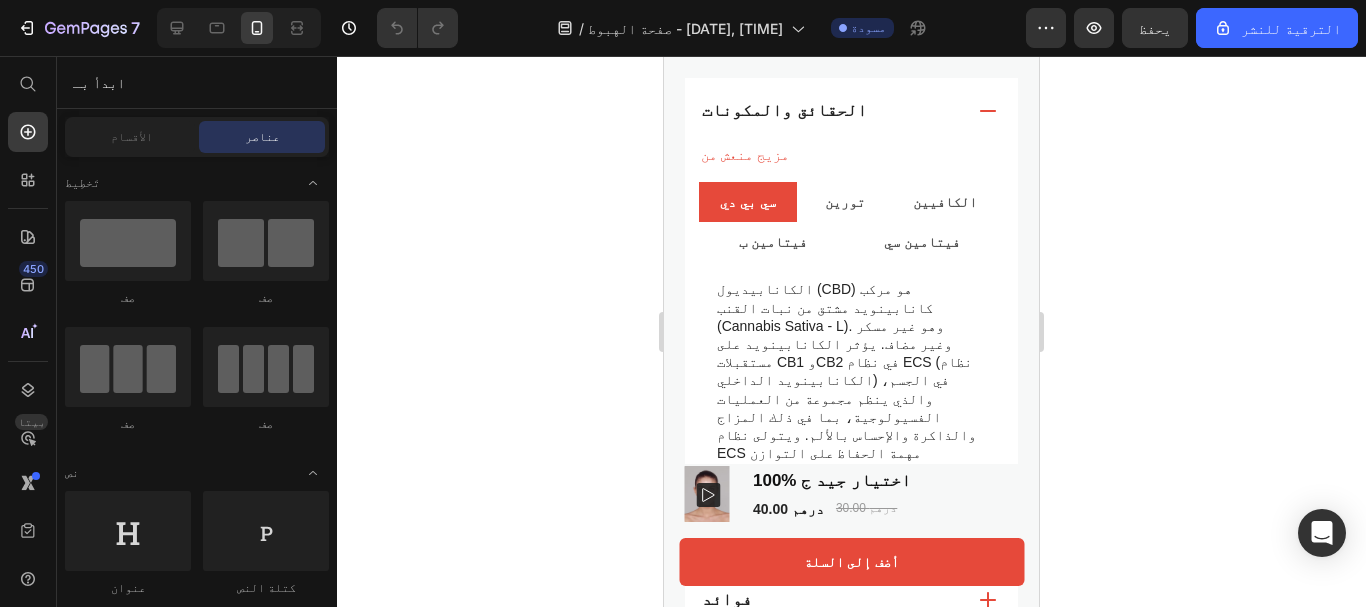 scroll, scrollTop: 937, scrollLeft: 0, axis: vertical 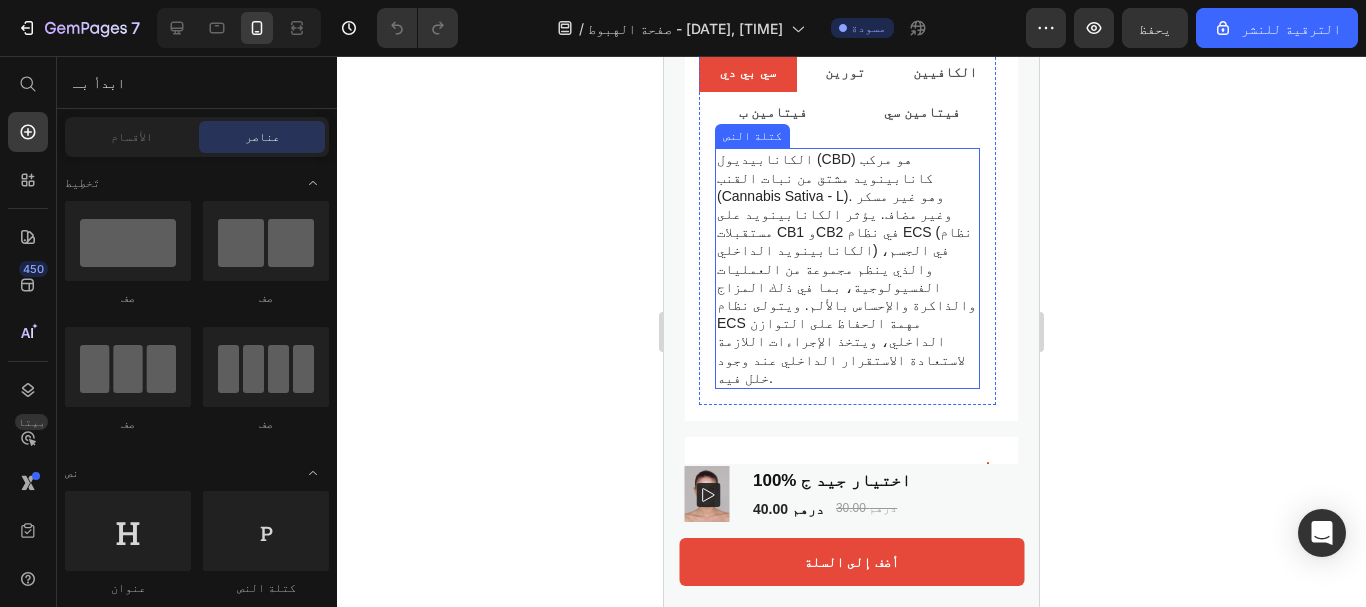 click on "الكانابيديول (CBD) هو مركب كانابينويد مشتق من نبات القنب (Cannabis Sativa - L). وهو غير مسكر وغير مضاف. يؤثر الكانابينويد على مستقبلات CB1 وCB2 في نظام ECS (نظام الكانابينويد الداخلي) في الجسم، والذي ينظم مجموعة من العمليات الفسيولوجية، بما في ذلك المزاج والذاكرة والإحساس بالألم. ويتولى نظام ECS مهمة الحفاظ على التوازن الداخلي، ويتخذ الإجراءات اللازمة لاستعادة الاستقرار الداخلي عند وجود خلل فيه." at bounding box center [846, 268] 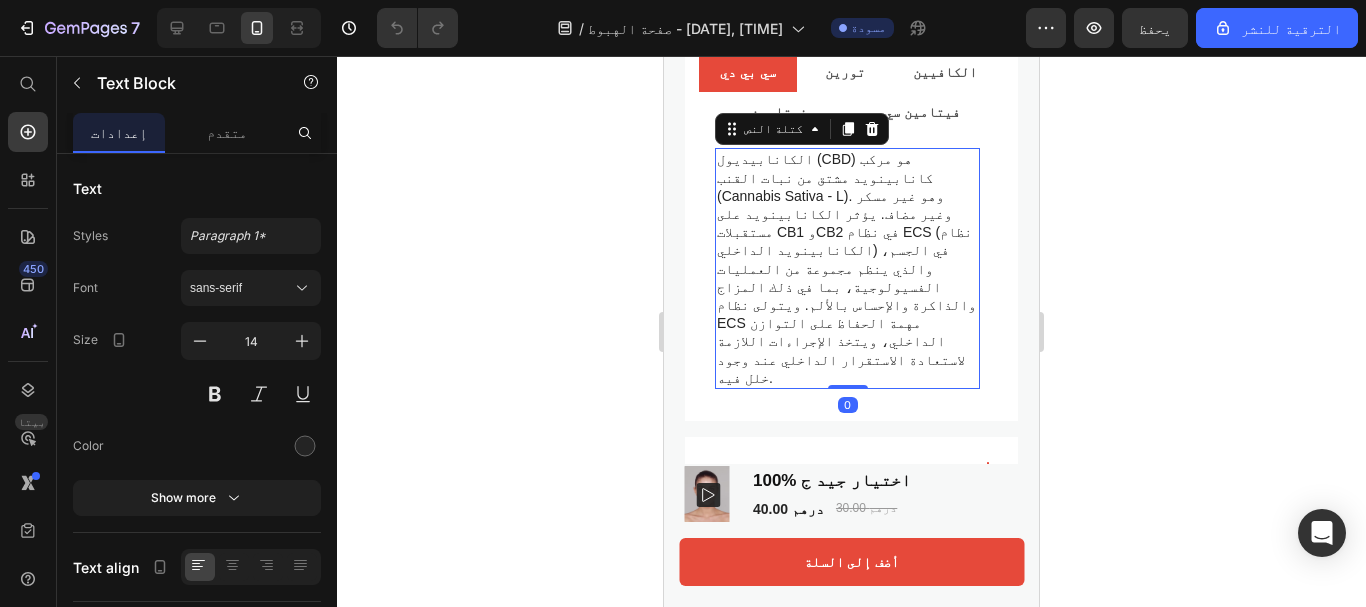 click on "الكانابيديول (CBD) هو مركب كانابينويد مشتق من نبات القنب (Cannabis Sativa - L). وهو غير مسكر وغير مضاف. يؤثر الكانابينويد على مستقبلات CB1 وCB2 في نظام ECS (نظام الكانابينويد الداخلي) في الجسم، والذي ينظم مجموعة من العمليات الفسيولوجية، بما في ذلك المزاج والذاكرة والإحساس بالألم. ويتولى نظام ECS مهمة الحفاظ على التوازن الداخلي، ويتخذ الإجراءات اللازمة لاستعادة الاستقرار الداخلي عند وجود خلل فيه." at bounding box center [847, 268] 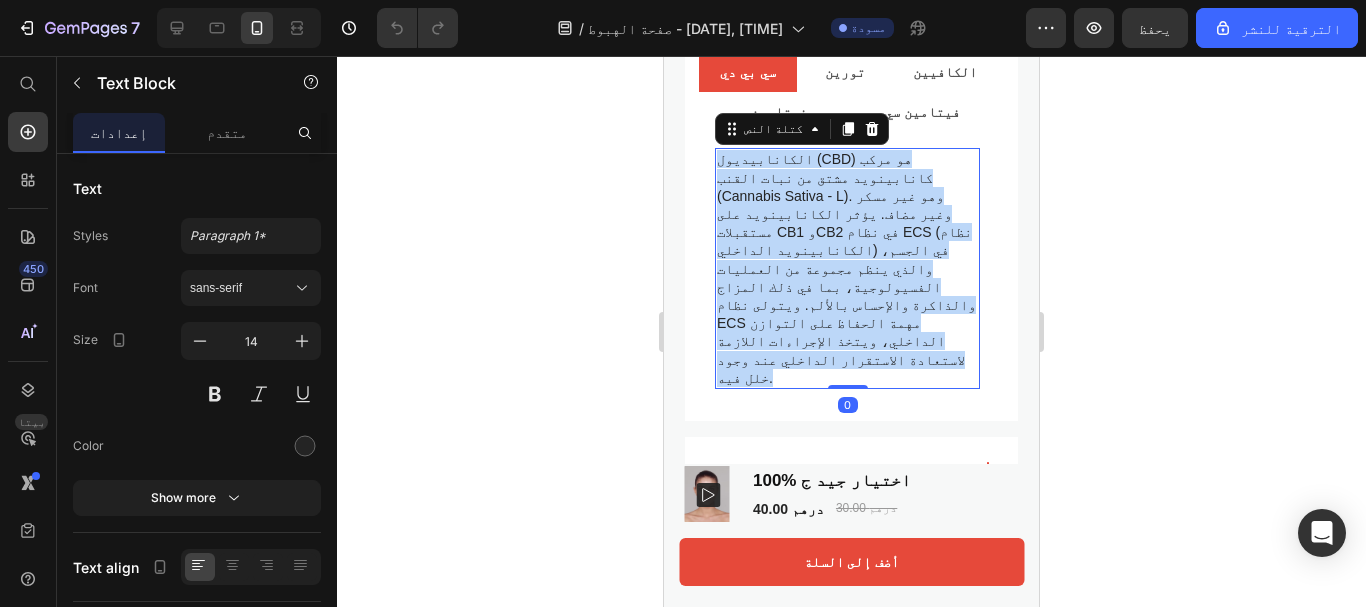 click on "الكانابيديول (CBD) هو مركب كانابينويد مشتق من نبات القنب (Cannabis Sativa - L). وهو غير مسكر وغير مضاف. يؤثر الكانابينويد على مستقبلات CB1 وCB2 في نظام ECS (نظام الكانابينويد الداخلي) في الجسم، والذي ينظم مجموعة من العمليات الفسيولوجية، بما في ذلك المزاج والذاكرة والإحساس بالألم. ويتولى نظام ECS مهمة الحفاظ على التوازن الداخلي، ويتخذ الإجراءات اللازمة لاستعادة الاستقرار الداخلي عند وجود خلل فيه." at bounding box center (847, 268) 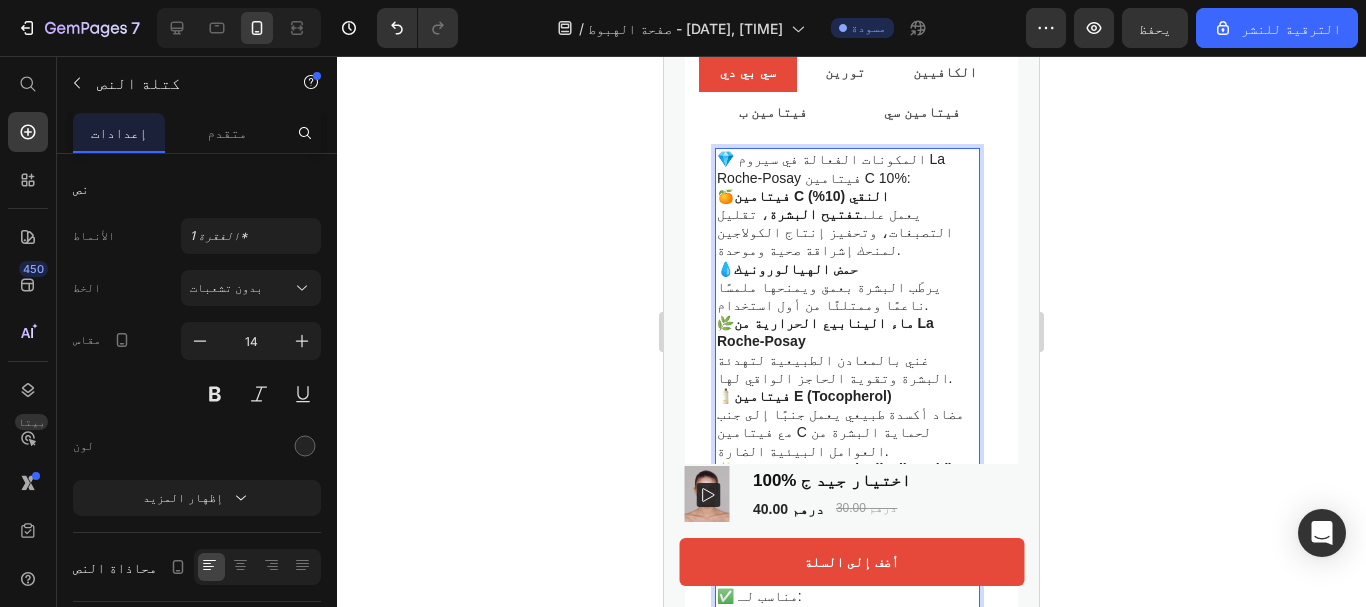 scroll, scrollTop: 1119, scrollLeft: 0, axis: vertical 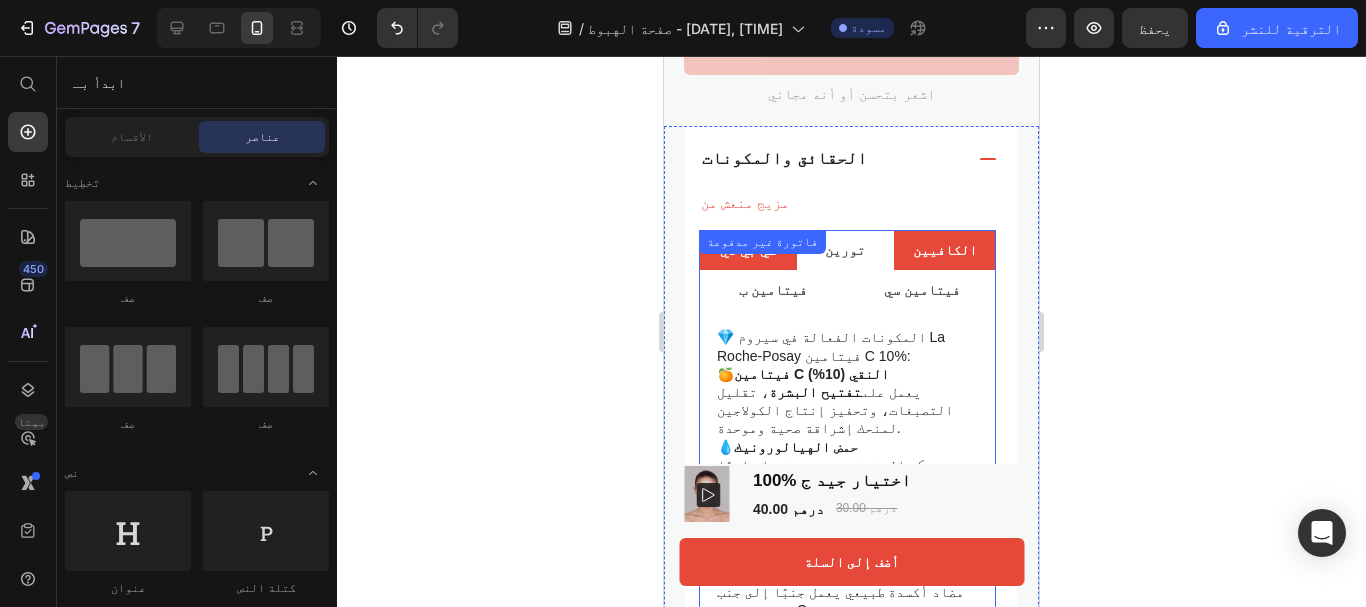 click on "الكافيين" at bounding box center [945, 250] 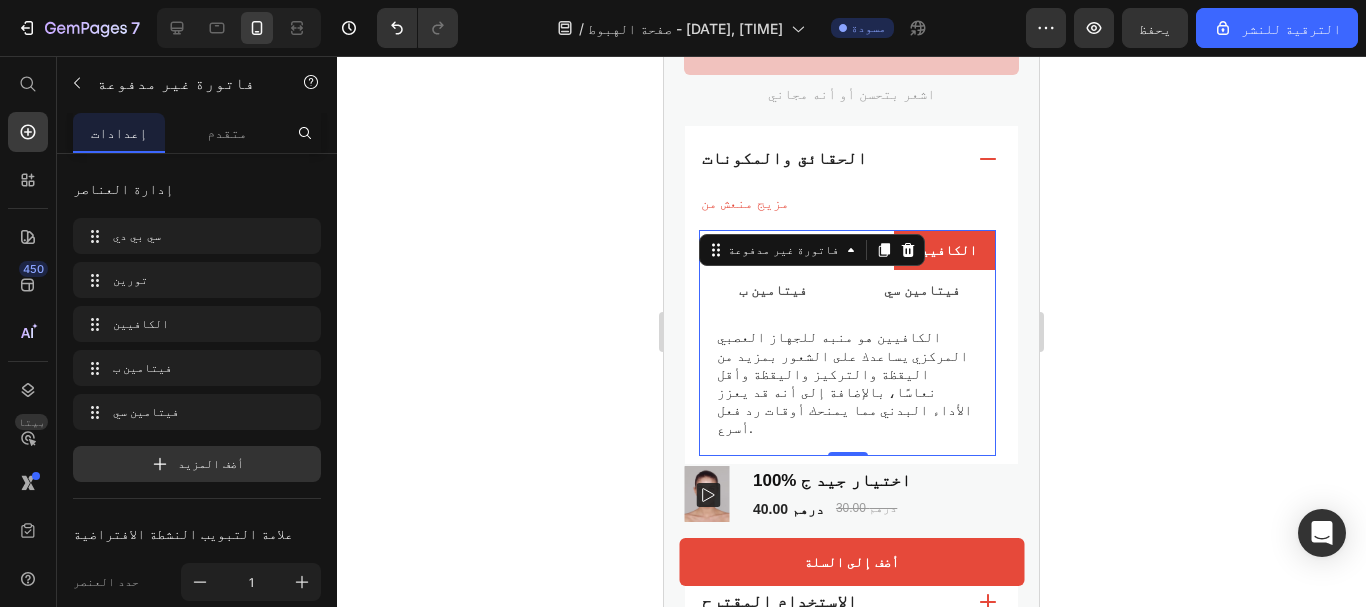 click on "الكافيين" at bounding box center [945, 250] 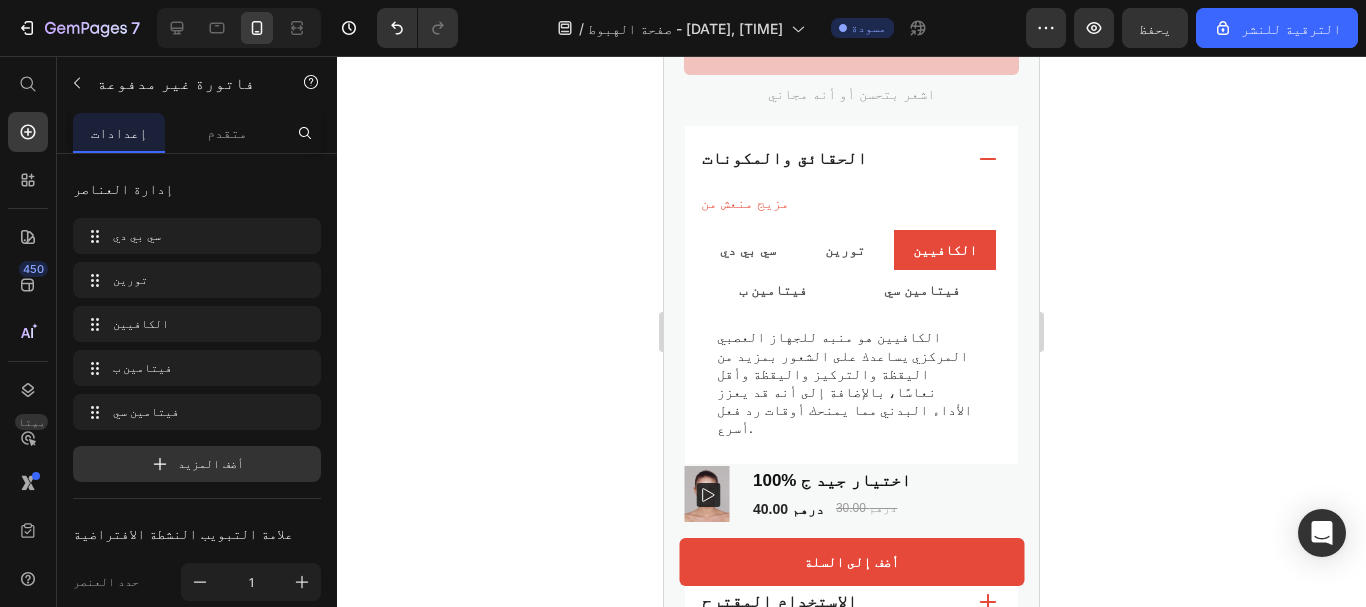 click on "الكافيين" at bounding box center (945, 250) 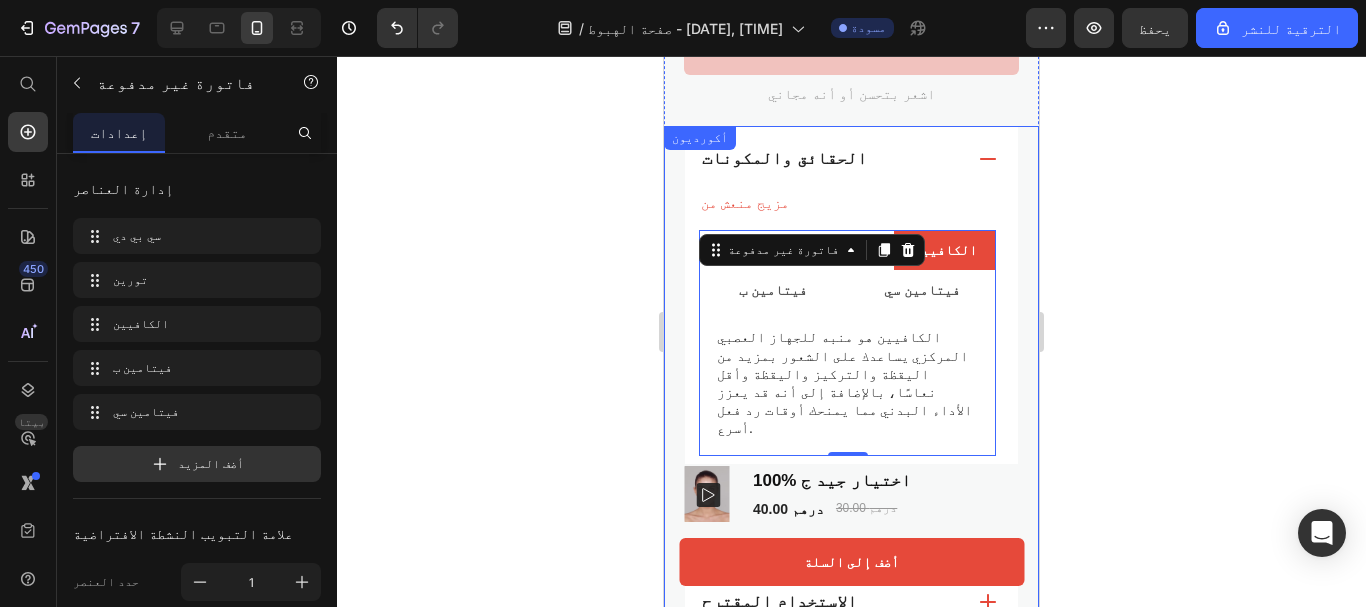 click on "مزيج منعش من كتلة النص سي بي دي تورين الكافيين فيتامين ب فيتامين سي 💎 المكونات الفعالة في سيروم La Roche-Posay فيتامين C 10%: 🍊 فيتامين C النقي (10%) يعمل على تفتيح البشرة ، تقليل التصبغات، وتحفيز إنتاج الكولاجين لمنحك إشراقة صحية وموحدة. 💧 حمض الهيالورونيك يرطّب البشرة بعمق ويمنحها ملمسًا ناعمًا وممتلئًا من أول استخدام. 🌿 ماء الينابيع الحرارية من La Roche-Posay غني بالمعادن الطبيعية لتهدئة البشرة وتقوية الحاجز الواقي لها. 🧴 فيتامين E (Tocopherol) مضاد أكسدة طبيعي يعمل جنبًا إلى جنب مع فيتامين C لحماية البشرة من العوامل البيئية الضارة. ✨ حمض الساليسيليك (Salicylic Acid) 🧬 📌 0" at bounding box center [851, 332] 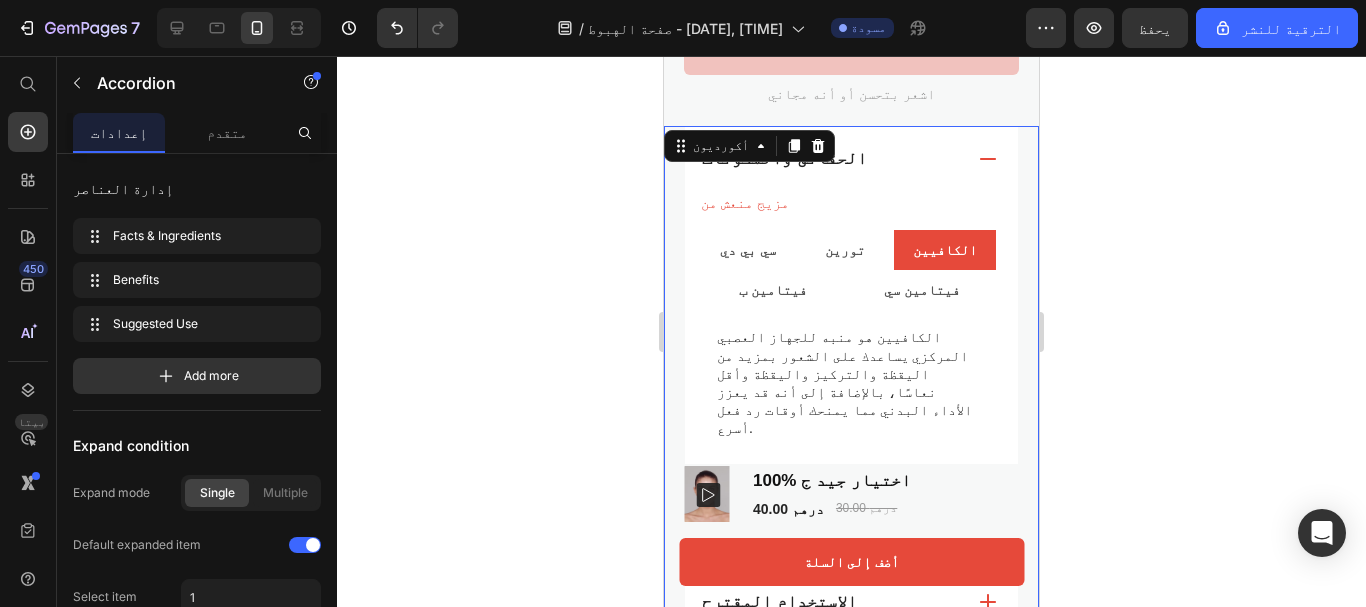 click on "مزيج منعش من كتلة النص سي بي دي تورين الكافيين فيتامين ب فيتامين سي 💎 المكونات الفعالة في سيروم La Roche-Posay فيتامين C 10%: 🍊 فيتامين C النقي (10%) يعمل على تفتيح البشرة ، تقليل التصبغات، وتحفيز إنتاج الكولاجين لمنحك إشراقة صحية وموحدة. 💧 حمض الهيالورونيك يرطّب البشرة بعمق ويمنحها ملمسًا ناعمًا وممتلئًا من أول استخدام. 🌿 ماء الينابيع الحرارية من La Roche-Posay غني بالمعادن الطبيعية لتهدئة البشرة وتقوية الحاجز الواقي لها. 🧴 فيتامين E (Tocopherol) مضاد أكسدة طبيعي يعمل جنبًا إلى جنب مع فيتامين C لحماية البشرة من العوامل البيئية الضارة. ✨ حمض الساليسيليك (Salicylic Acid) 🧬 📌" at bounding box center [851, 332] 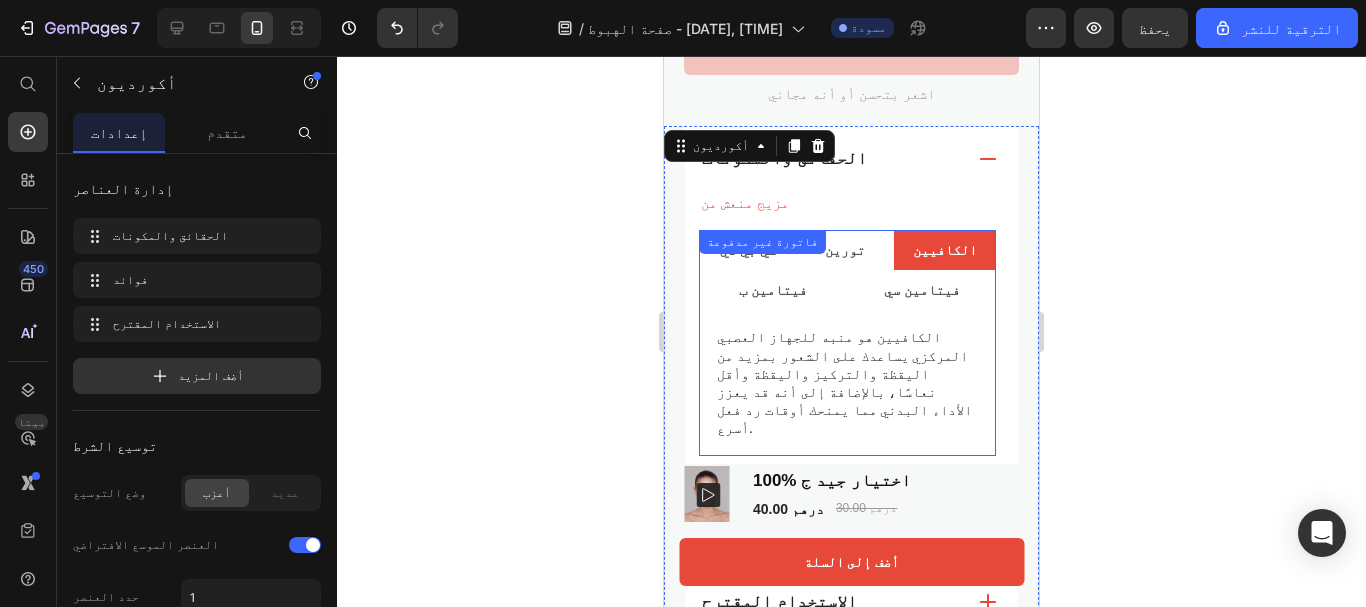 click on "الكافيين" at bounding box center (945, 250) 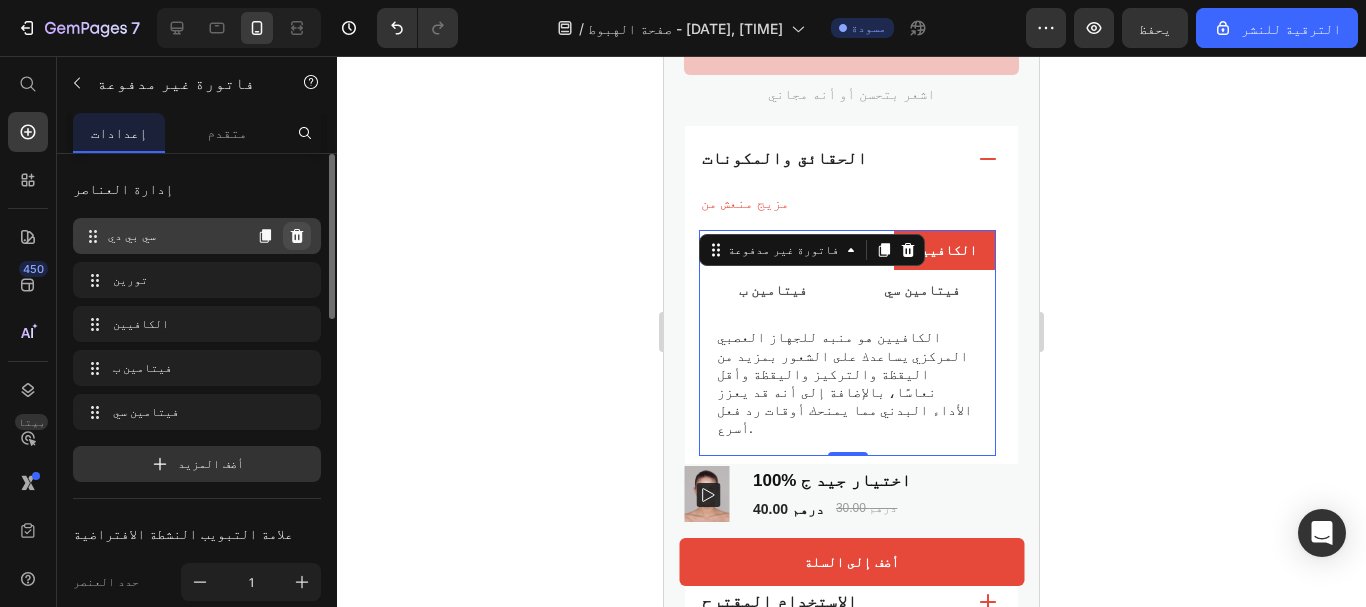 click 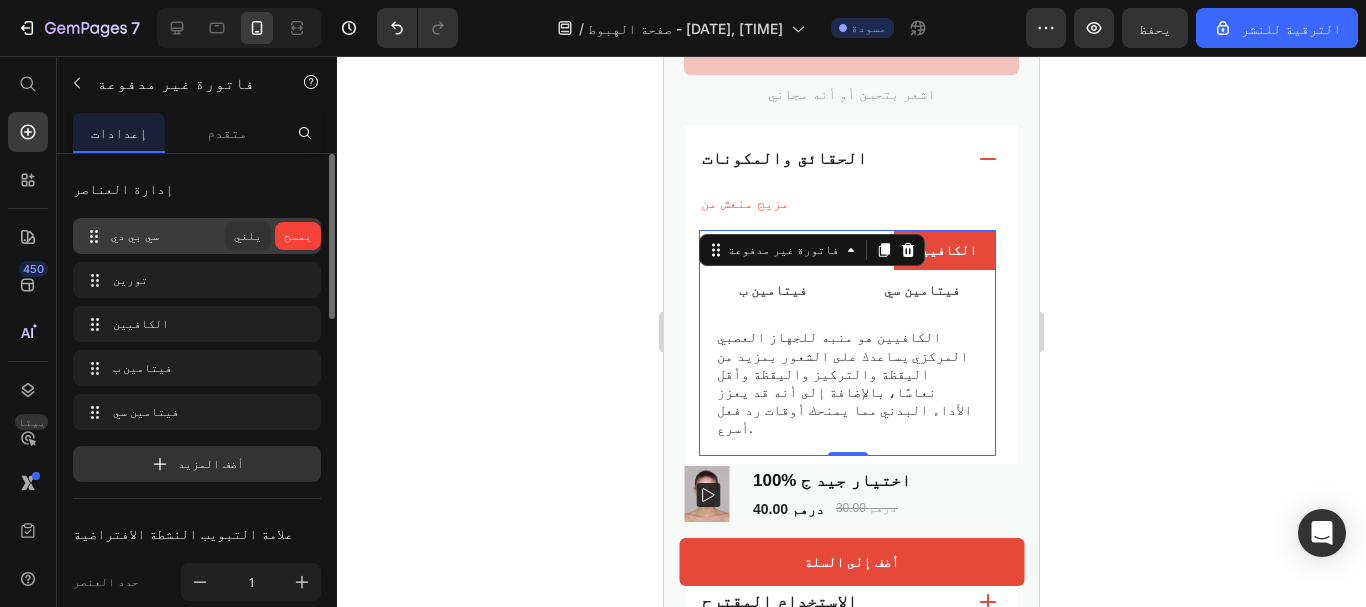 click on "يمسح" at bounding box center [298, 235] 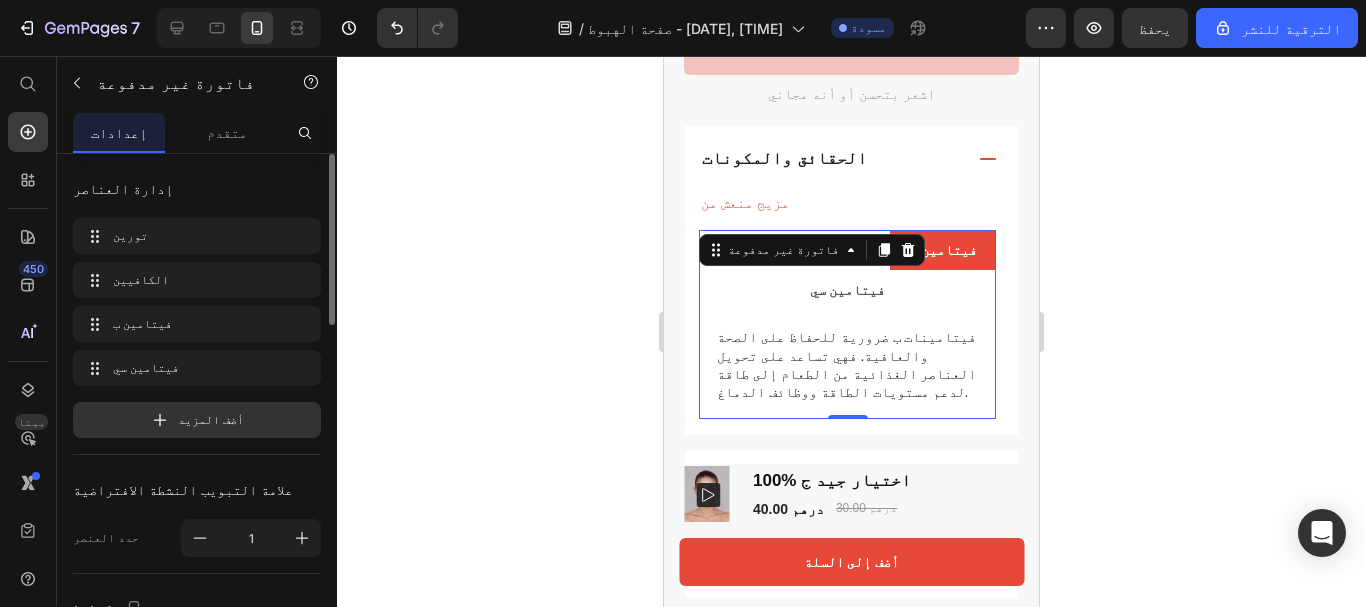 click 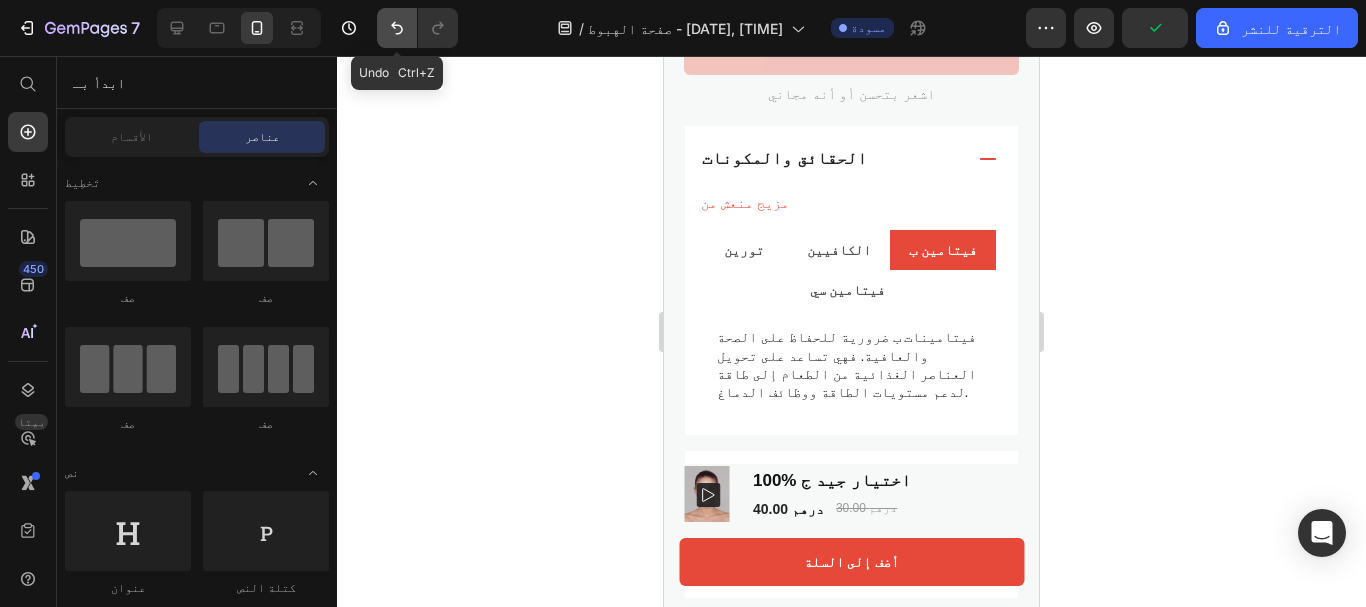 click 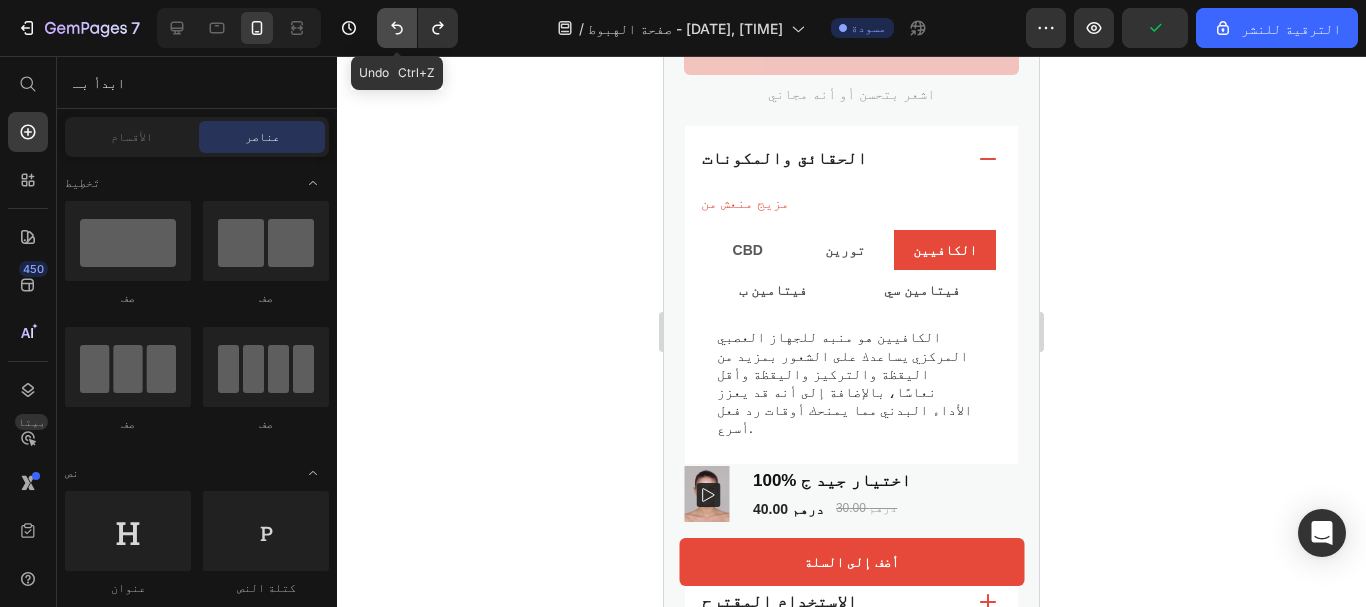 click 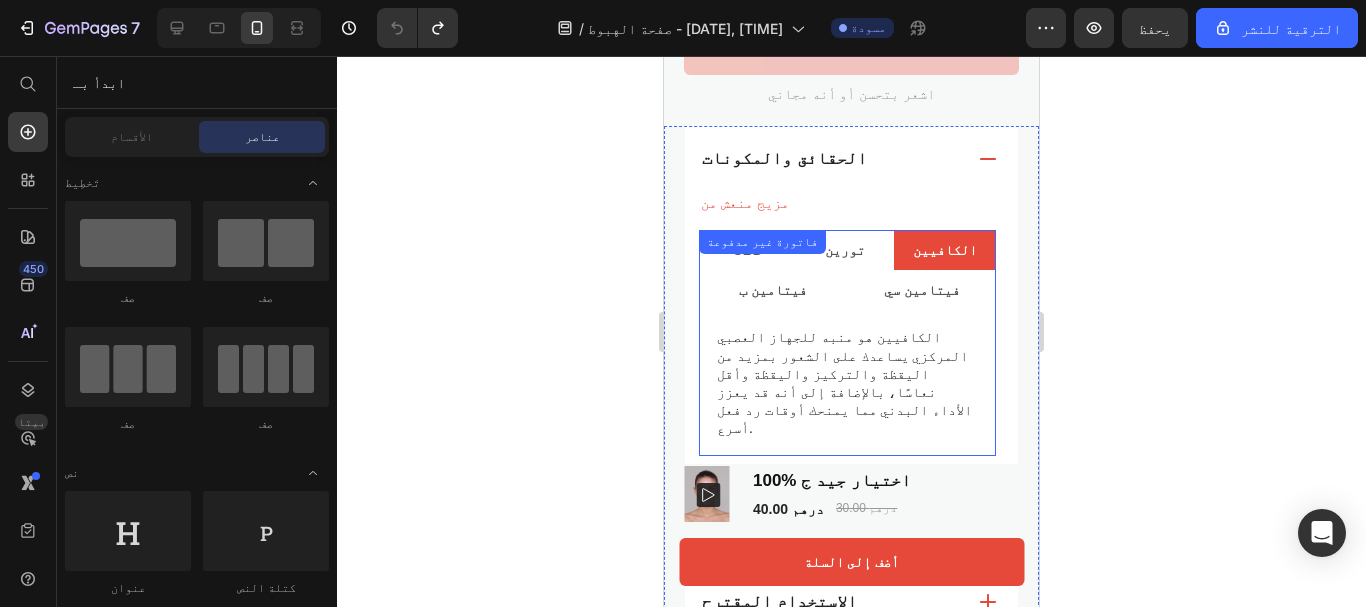 click on "الكافيين" at bounding box center [945, 250] 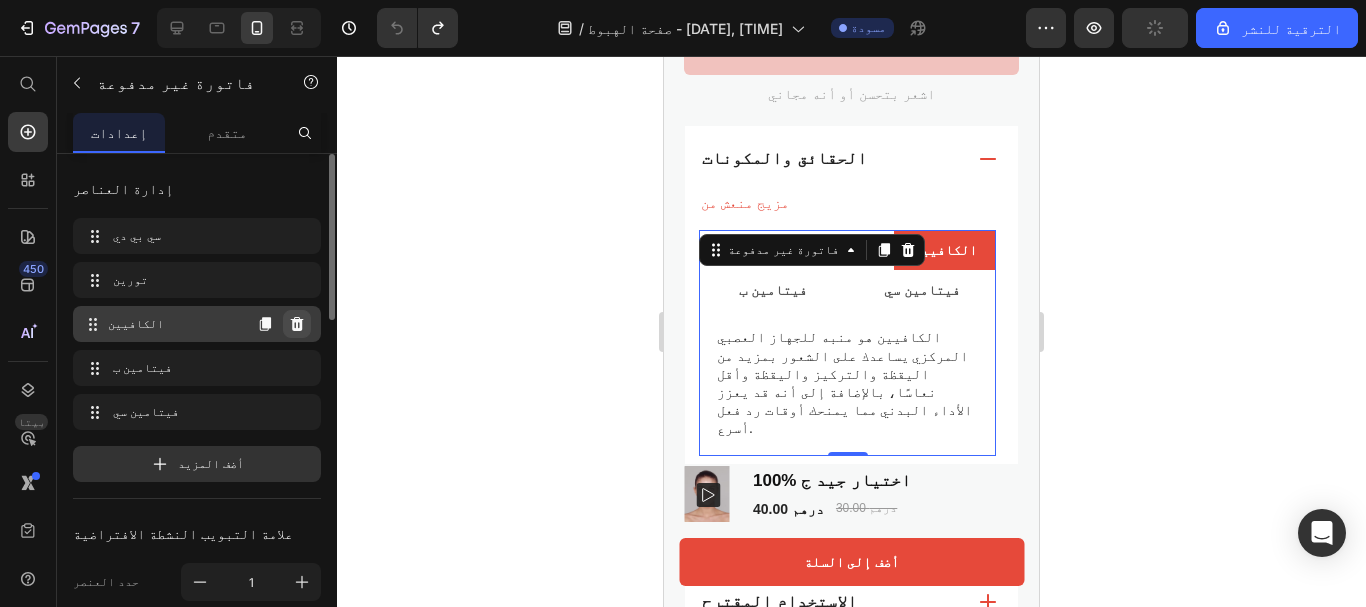 click 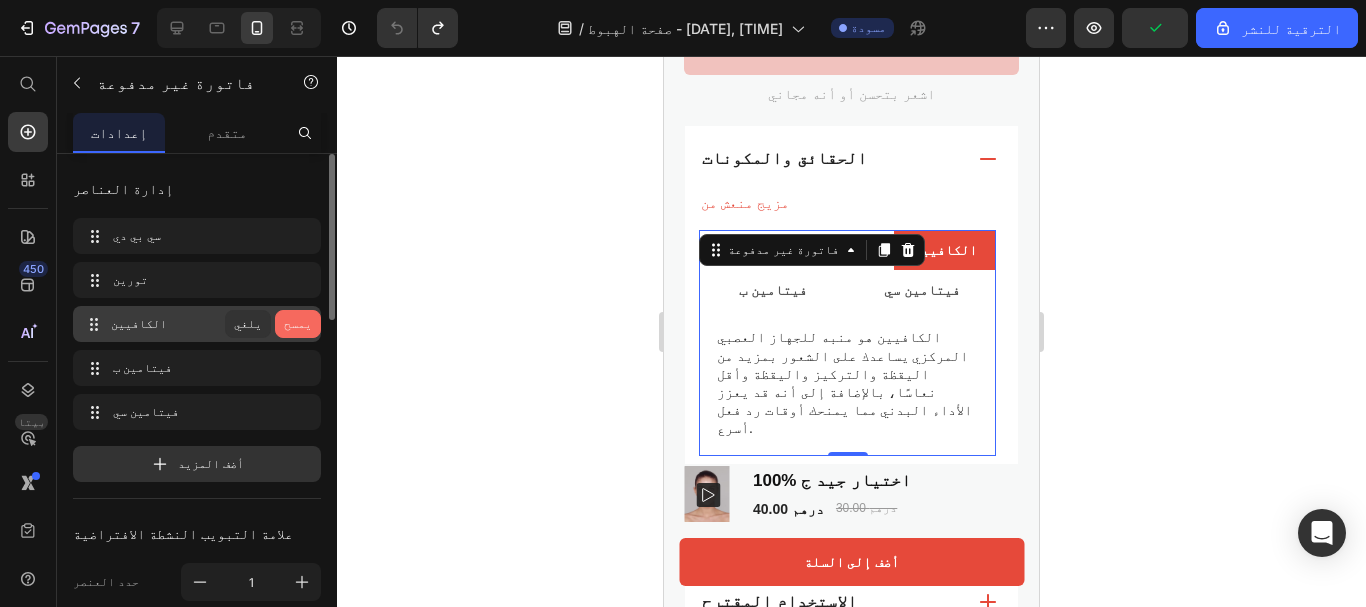 click on "يمسح" at bounding box center (298, 323) 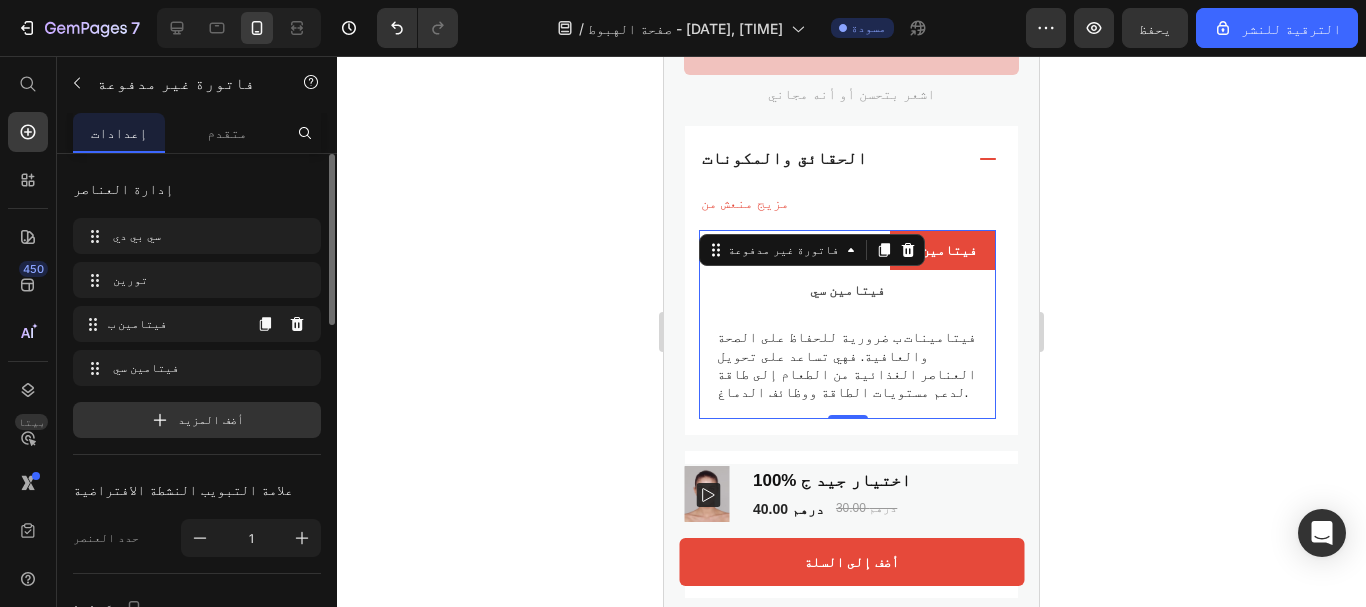 click 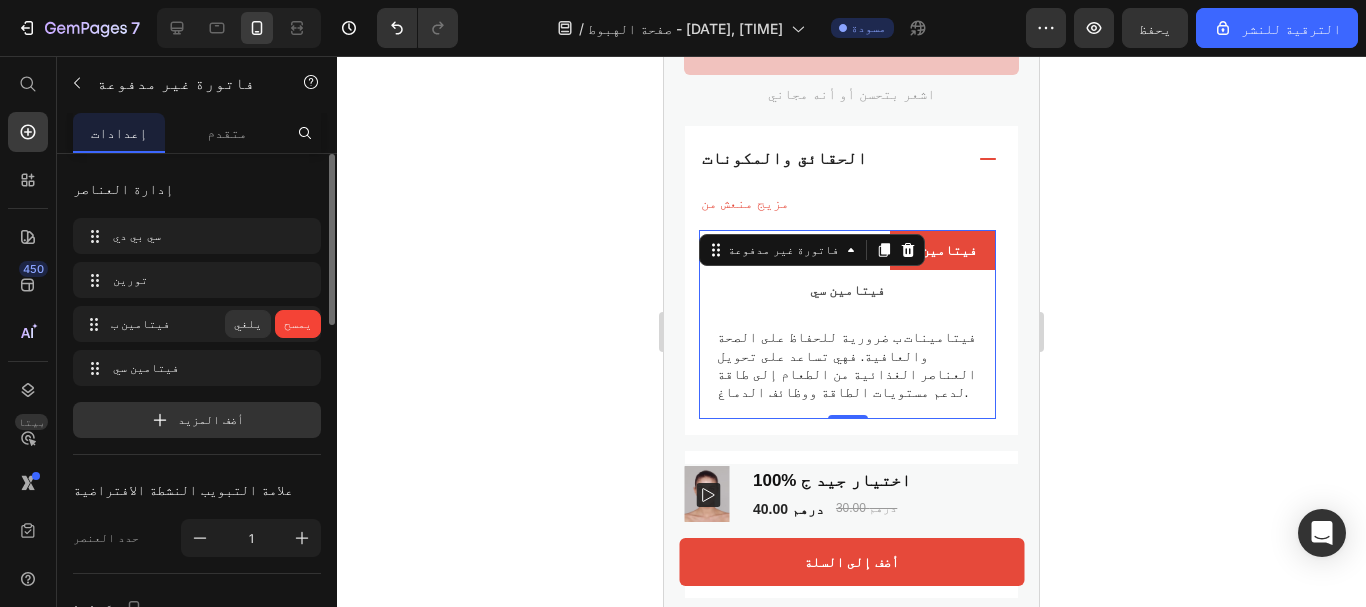 click on "يمسح" at bounding box center (298, 323) 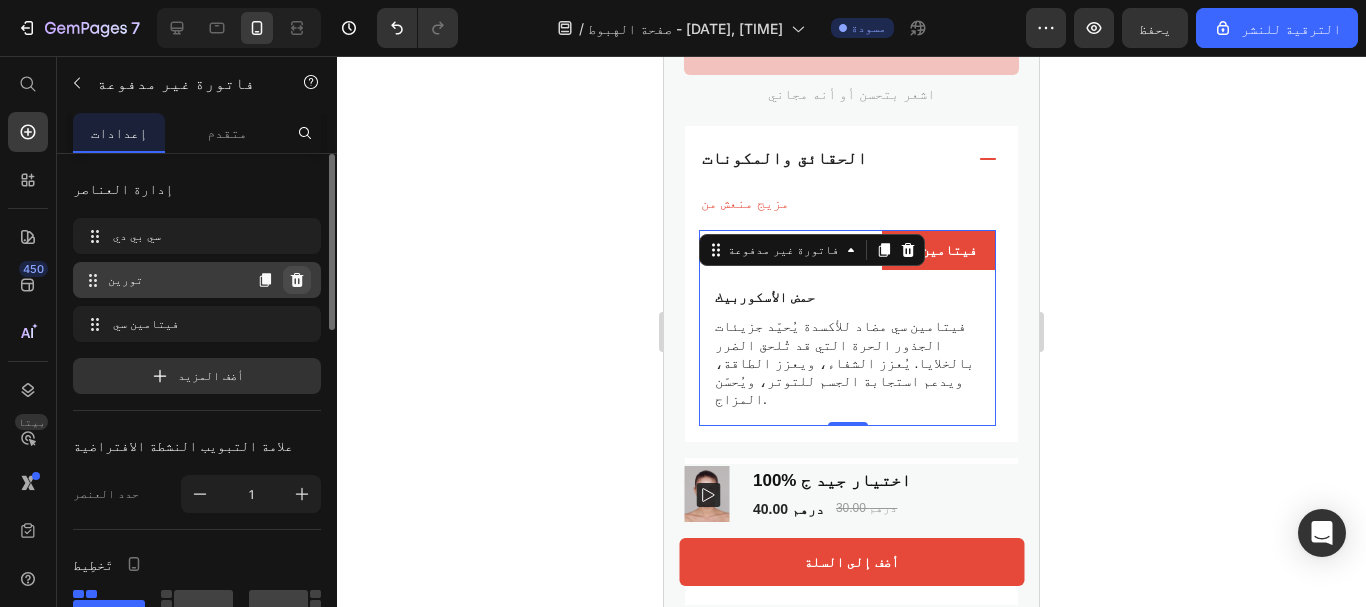 click 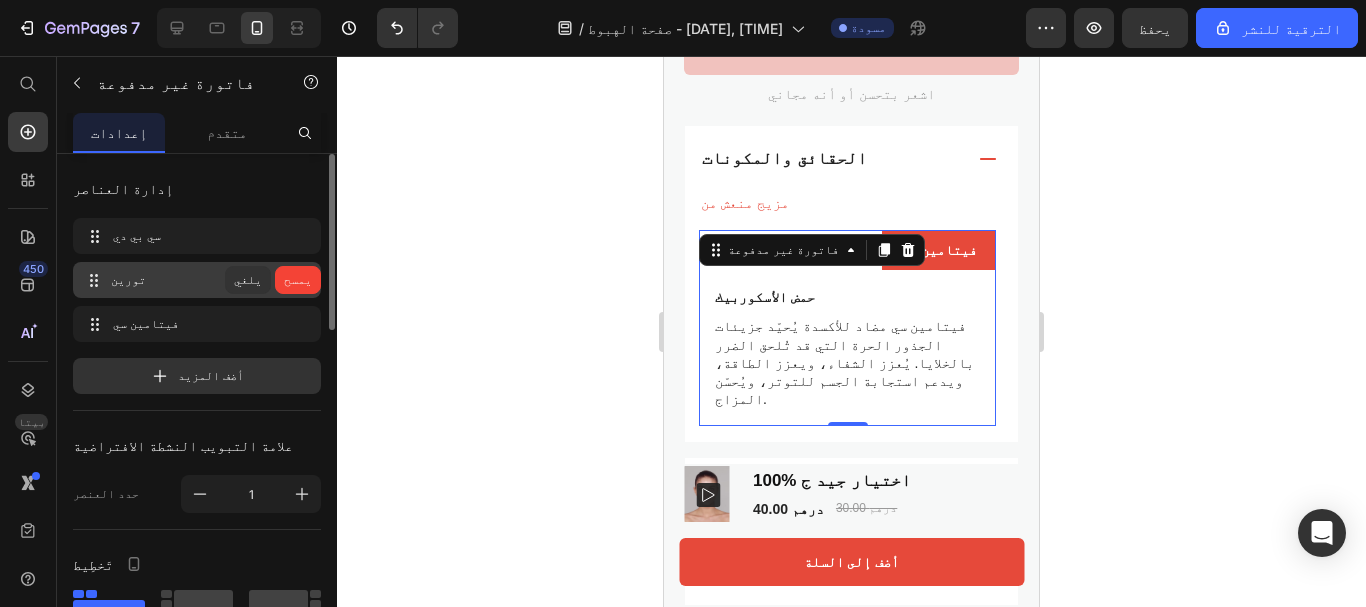 click on "يمسح" at bounding box center [298, 279] 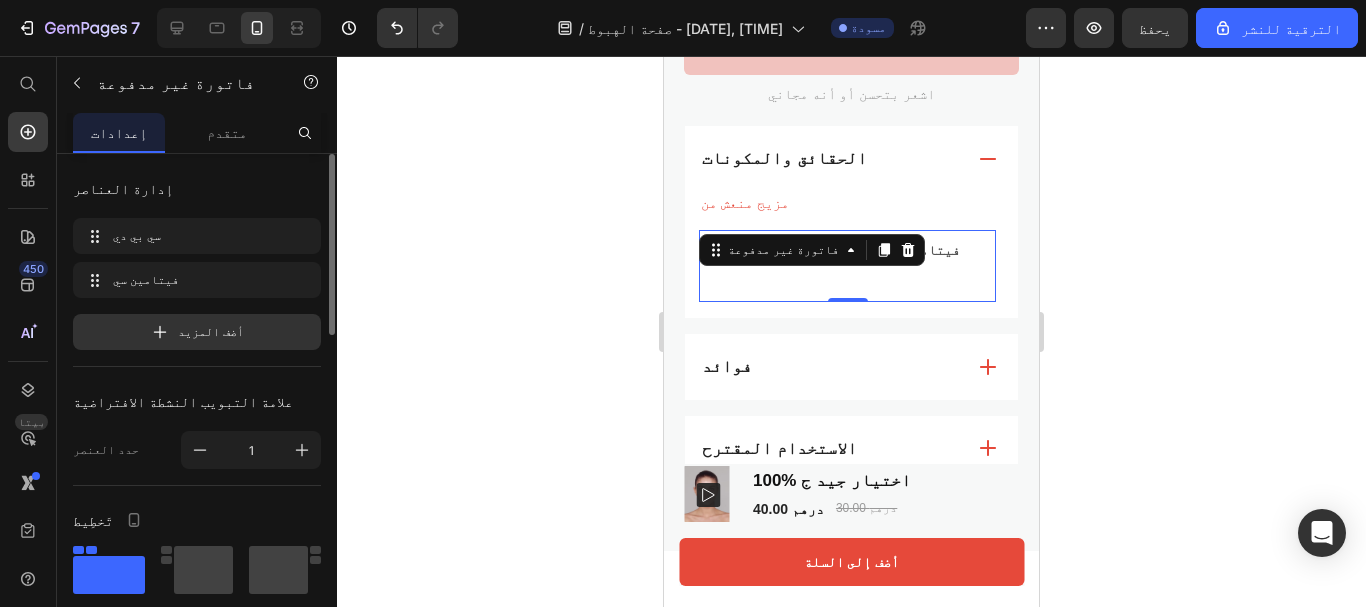 click 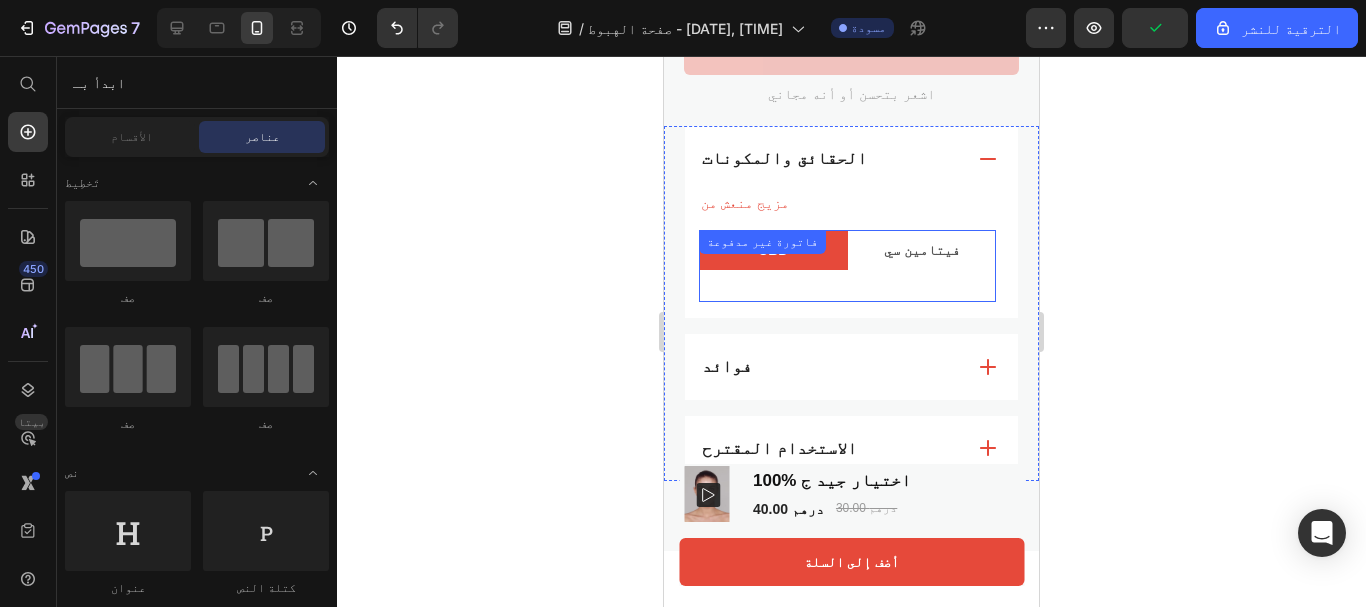 click on "CBD فيتامين سي Cannabidiol (CBD) is a hemp derived cannabinoid from the Cannabis Sativa - L plant. It is non-intoxicating and non-additive. Cannabinoids influence the CB1 and CB2 receptors of the body’s Endocannabinoid System (ECS) that regulates an array of physiological processes that includes mood, memory, and pain-sensation. The ECS is tasked to maintain homeostasis and will take action to restore internal stability when imbalance is present. Text Block حمض الأسكوربيك كتلة النص فيتامين سي مضاد للأكسدة يُحيّد جزيئات الجذور الحرة التي قد تُلحق الضرر بالخلايا. يُعزز الشفاء، ويعزز الطاقة، ويدعم استجابة الجسم للتوتر، ويُحسّن المزاج. كتلة النص فاتورة غير مدفوعة" at bounding box center [847, 266] 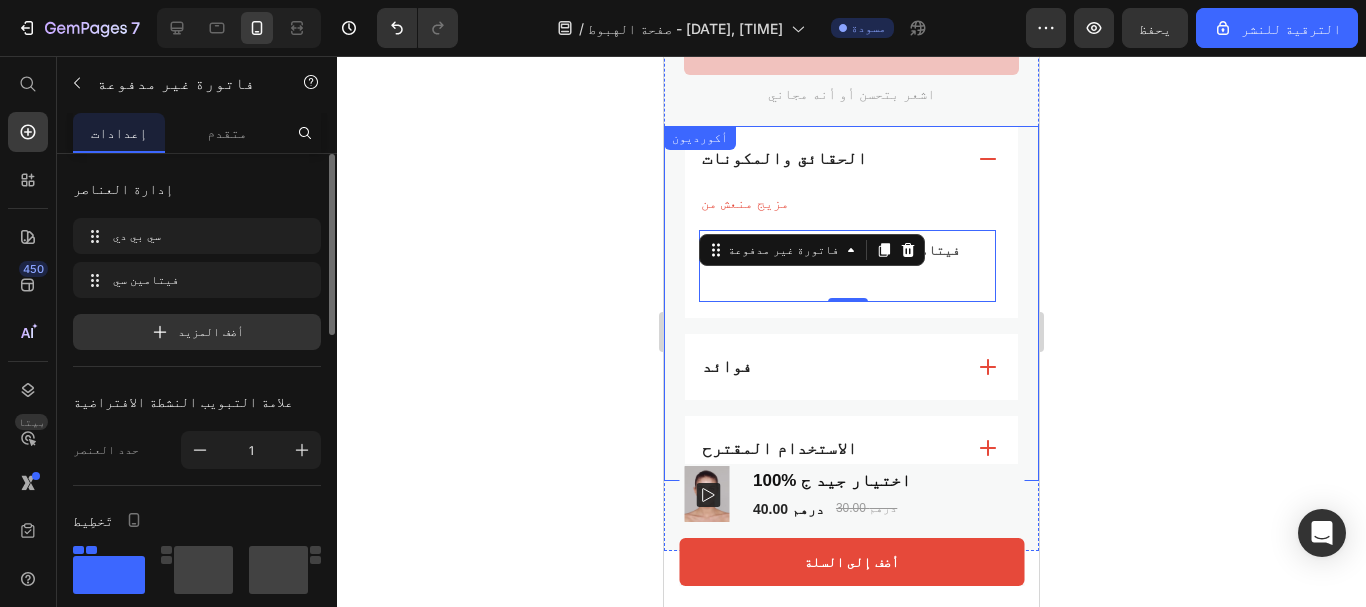 click on "الحقائق والمكونات مزيج منعش من كتلة النص CBD فيتامين سي Cannabidiol (CBD) is a hemp derived cannabinoid from the Cannabis Sativa - L plant. It is non-intoxicating and non-additive. Cannabinoids influence the CB1 and CB2 receptors of the body’s Endocannabinoid System (ECS) that regulates an array of physiological processes that includes mood, memory, and pain-sensation. The ECS is tasked to maintain homeostasis and will take action to restore internal stability when imbalance is present. Text Block حمض الأسكوربيك كتلة النص فيتامين سي مضاد للأكسدة يُحيّد جزيئات الجذور الحرة التي قد تُلحق الضرر بالخلايا. يُعزز الشفاء، ويعزز الطاقة، ويدعم استجابة الجسم للتوتر، ويُحسّن المزاج. كتلة النص فاتورة غير مدفوعة   0
فوائد
الاستخدام المقترح أكورديون" at bounding box center (851, 303) 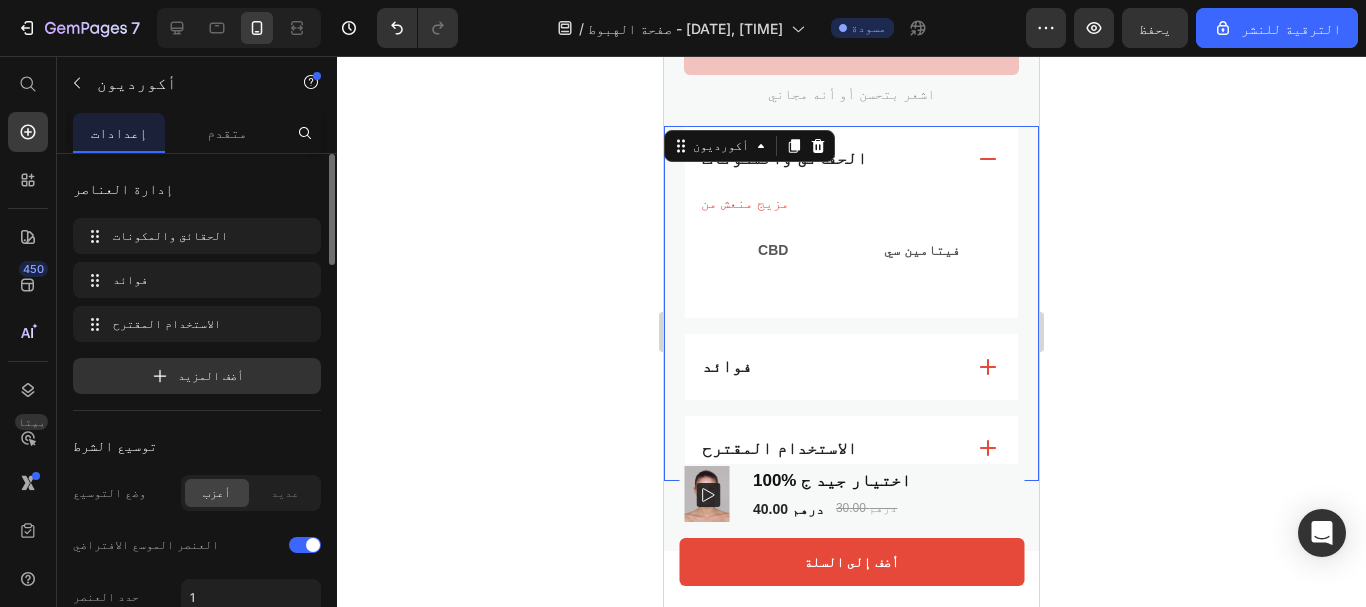 click on "مزيج منعش من كتلة النص CBD فيتامين سي Cannabidiol (CBD) is a hemp derived cannabinoid from the Cannabis Sativa - L plant. It is non-intoxicating and non-additive. Cannabinoids influence the CB1 and CB2 receptors of the body’s Endocannabinoid System (ECS) that regulates an array of physiological processes that includes mood, memory, and pain-sensation. The ECS is tasked to maintain homeostasis and will take action to restore internal stability when imbalance is present. Text Block حمض الأسكوربيك كتلة النص فيتامين سي مضاد للأكسدة يُحيّد جزيئات الجذور الحرة التي قد تُلحق الضرر بالخلايا. يُعزز الشفاء، ويعزز الطاقة، ويدعم استجابة الجسم للتوتر، ويُحسّن المزاج. كتلة النص فاتورة غير مدفوعة" at bounding box center [851, 255] 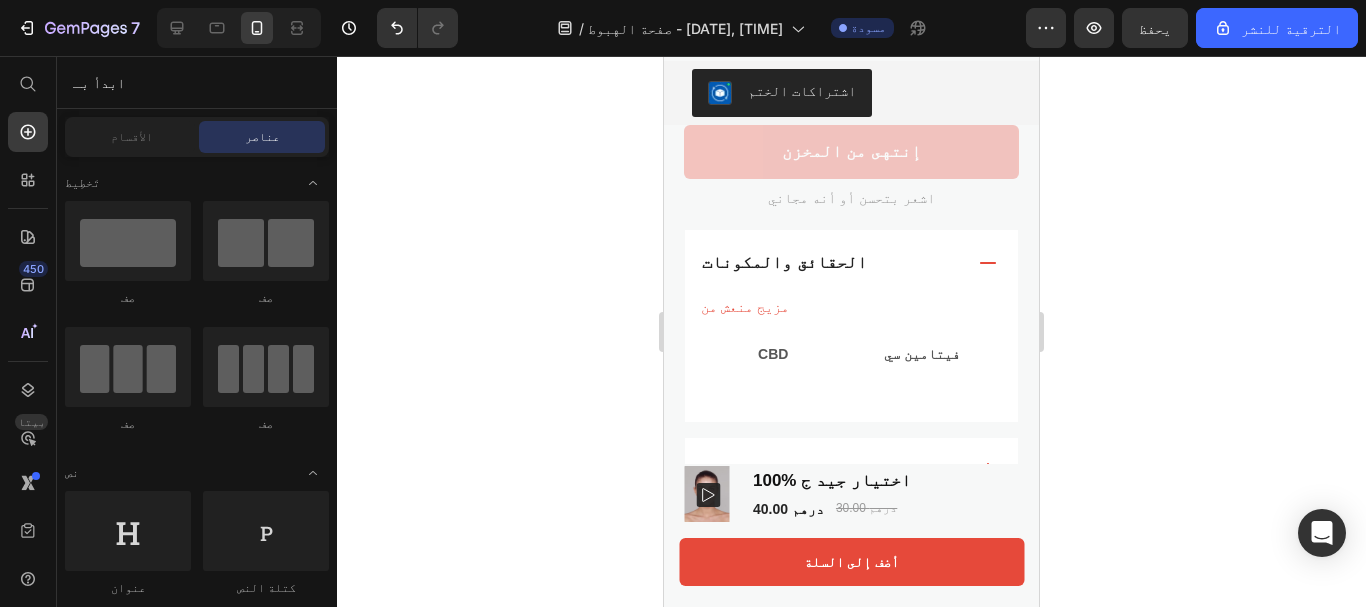 scroll, scrollTop: 876, scrollLeft: 0, axis: vertical 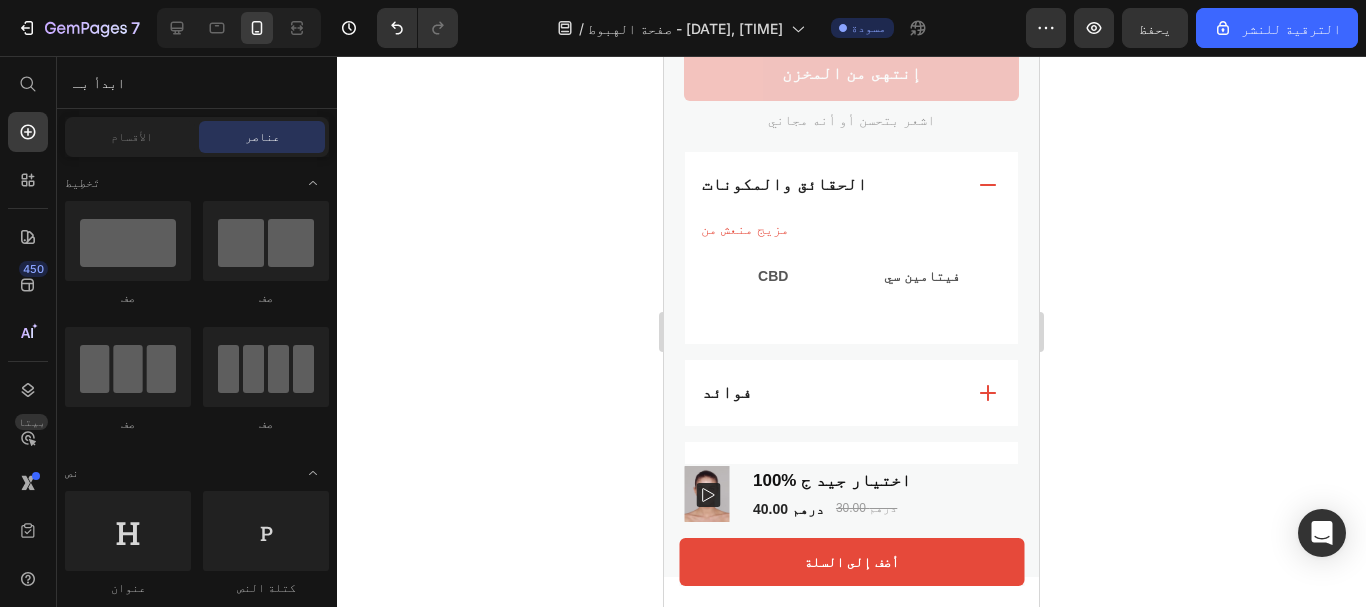 drag, startPoint x: 1030, startPoint y: 170, endPoint x: 1706, endPoint y: 224, distance: 678.1534 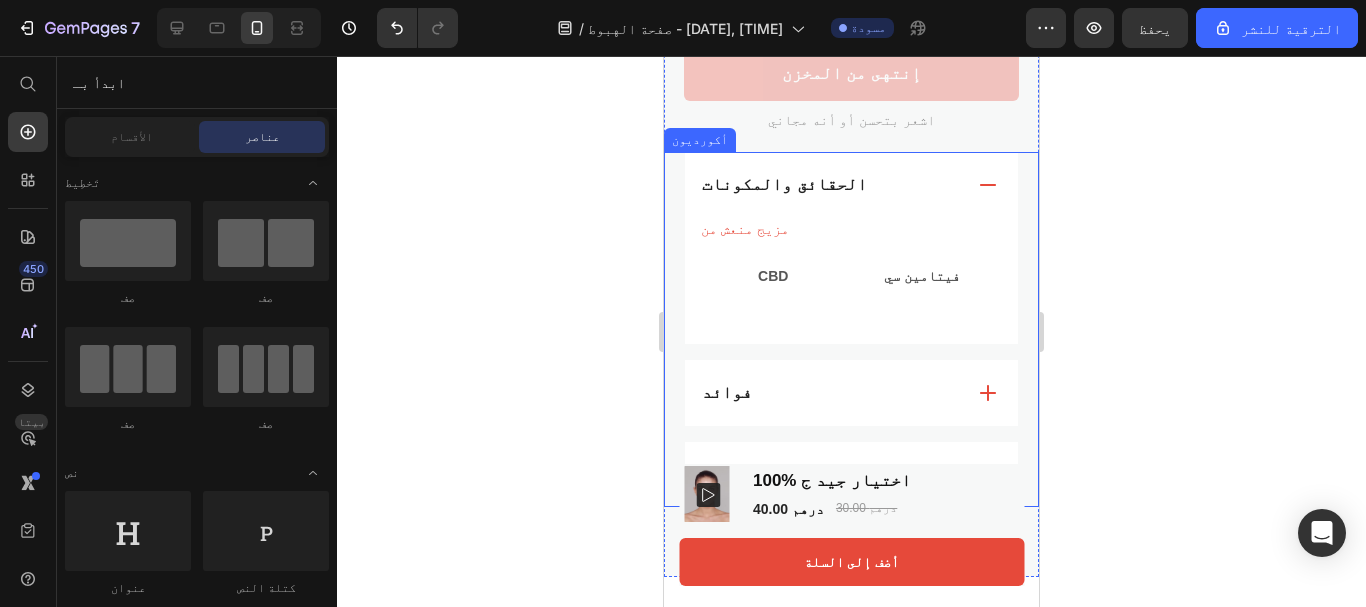 click on "الحقائق والمكونات" at bounding box center (851, 185) 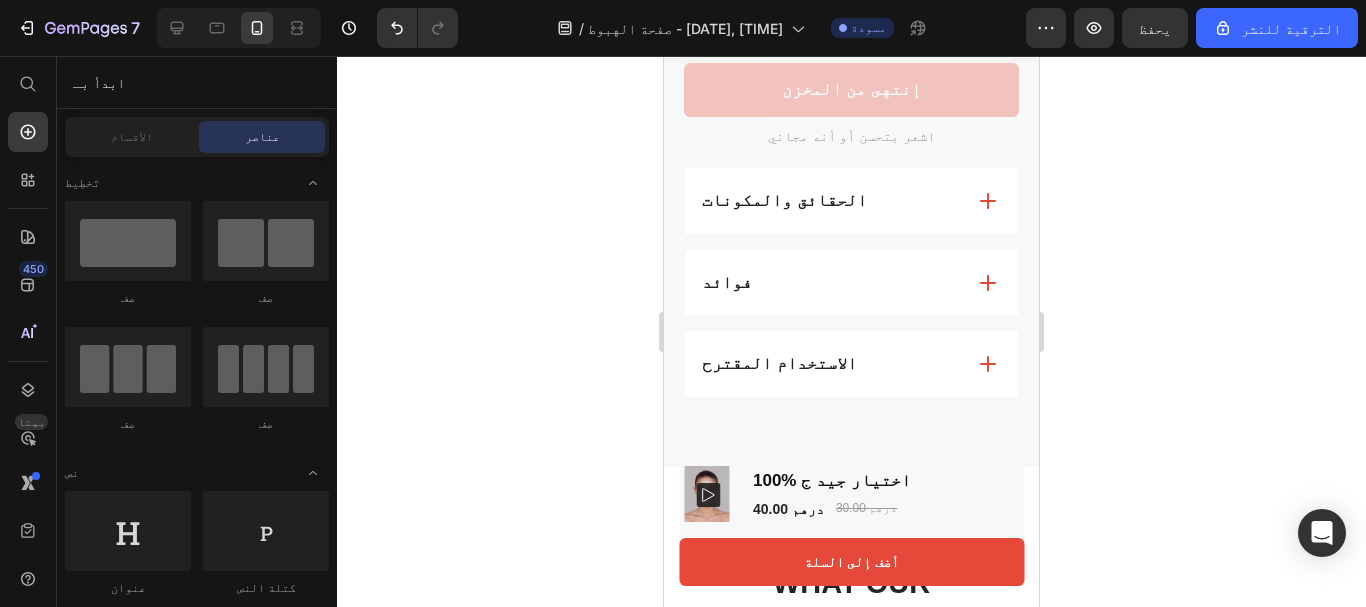 scroll, scrollTop: 874, scrollLeft: 0, axis: vertical 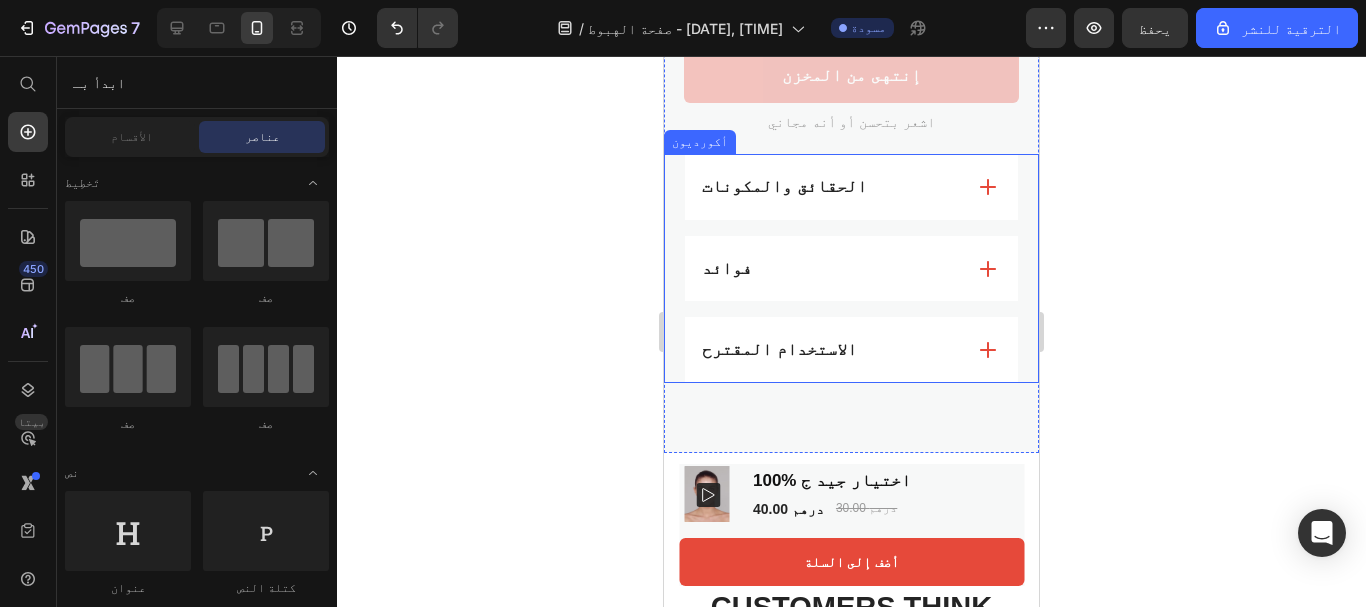 click on "الحقائق والمكونات" at bounding box center (831, 187) 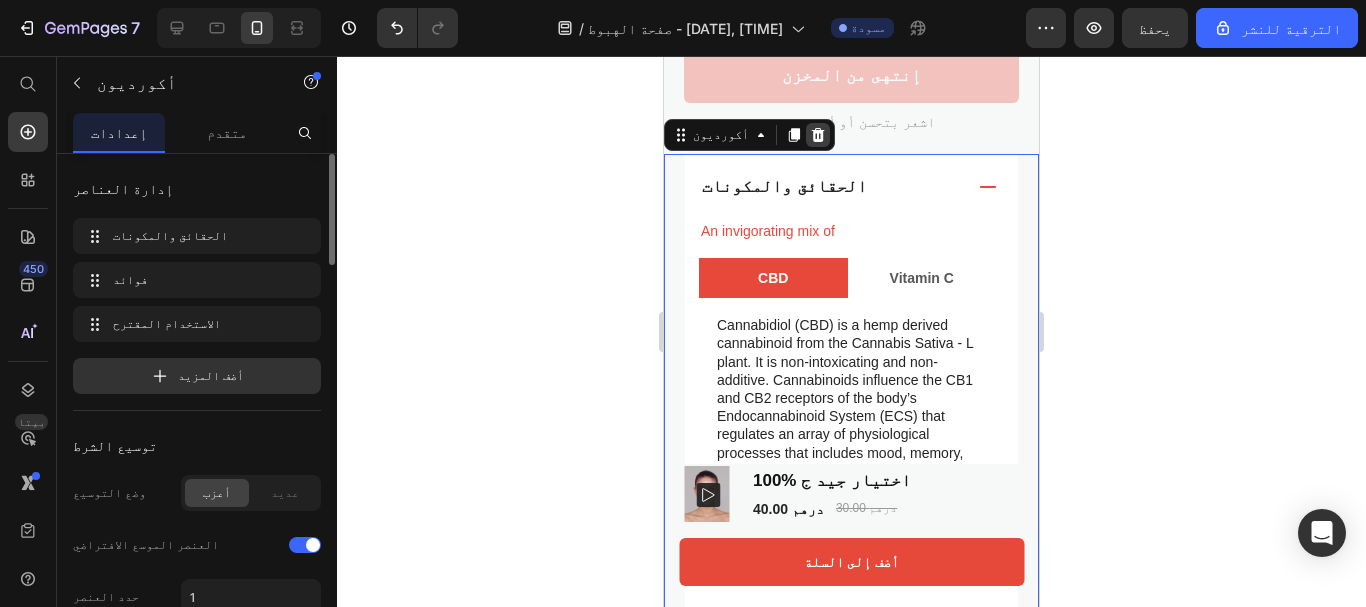 click at bounding box center (818, 135) 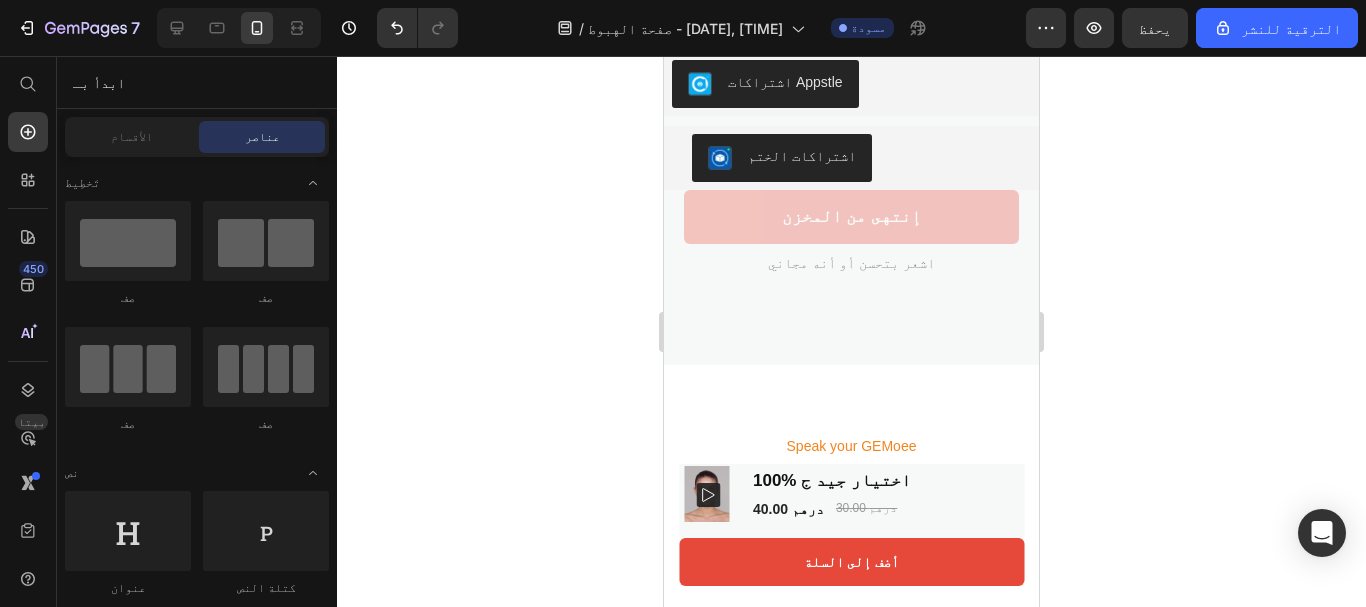 scroll, scrollTop: 797, scrollLeft: 0, axis: vertical 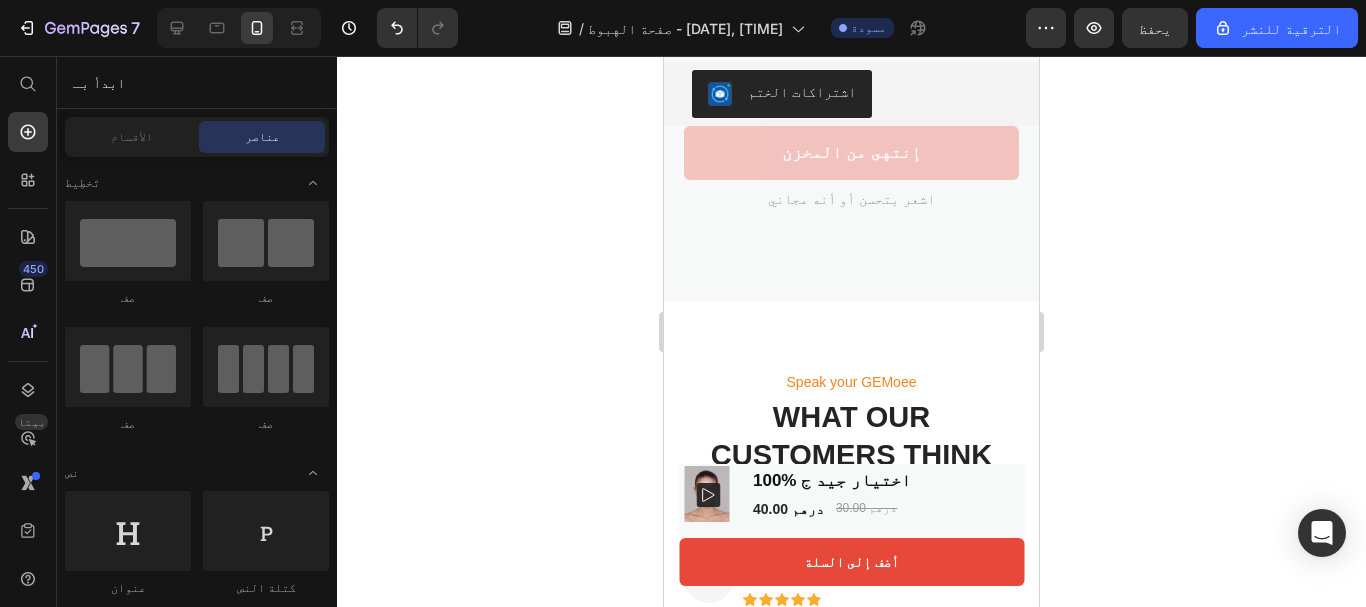 drag, startPoint x: 1030, startPoint y: 165, endPoint x: 1705, endPoint y: 215, distance: 676.8493 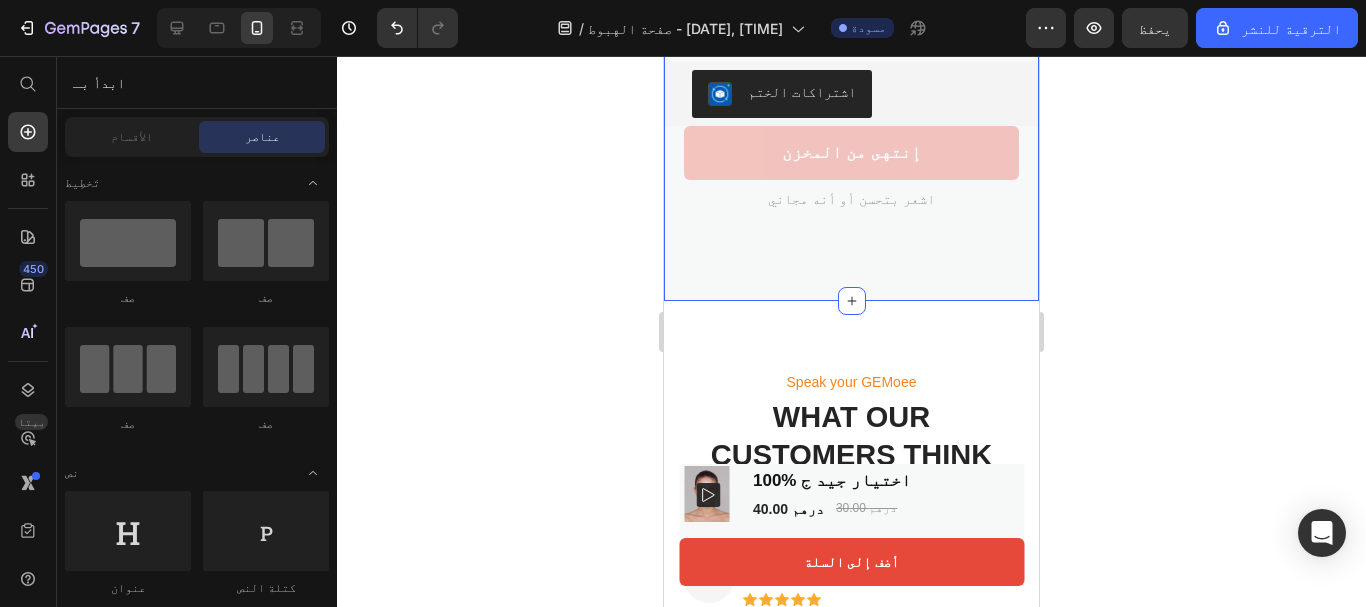 click on "شحن مجاني عند شراء عنصرين أو أكثر كتلة النص صور المنتج 100% اختيار جيد ج عنوان المنتج الانتباه | الإدراك | الإنتاجية كتلة النص
رمز
رمز
رمز
رمز
رمز قائمة الأيقونات 485 تقييمًا! كتلة النص صف 40.00 درهم سعر المنتج 30.00 درهم سعر المنتج صف Ορός Βιταμίνης C – Λάμψη، Ενυδάτωση & Αντιγήρανση
أفضل ما في الأمر هو استخدام C, أفضل ما في الأمر أفضل ما لديكم, أفضل ما لديكم هذا هو ما يحدث الآن. هذا هو المكان الذي تعيش فيه, من الأفضل أن تكون قادرًا على ذلك في الهواء الطلق, في الهواء الطلق, في الهواء الطلق, في الهواء الطلق شكرا جزيلا.
صف" at bounding box center [851, -200] 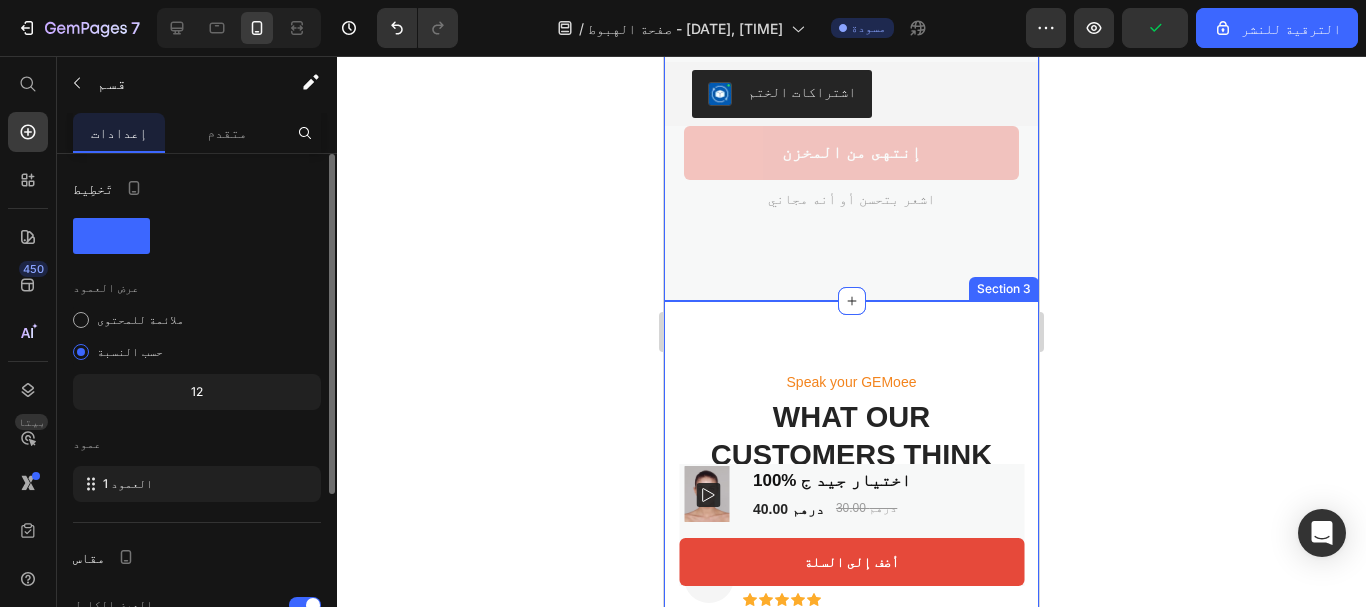 click on "Speak your GEMoee Text Block WHAT OUR CUSTOMERS THINK Heading ET Text Block Emma T. Text Block [DATE] Text Block Row
Icon
Icon
Icon
Icon
Icon Icon List Row I'll be using mynd 'Recovery' everyday when it is released. I find it to be a perfect start to everyday. Everyone on my Christmas list will be receiving mynd gum this year - it is that good! Text Block Row LC Text Block Lily C. Text Block [DATE] Text Block Row
Icon
Icon
Icon
Icon
Icon Icon List Row First of all, I absolutely love the flavor of mynd gum. I got them because, like many of us, I tend to hit a mental slump mid-afternoon, but didn’t want to overdo it with energy drinks. A piece of mynd ENERGY gum shortly after lunch has been perfect to keep me alert till the end of the day. I even have my wife keep some in her purse for when she has a longer commute home. Row" at bounding box center [851, 937] 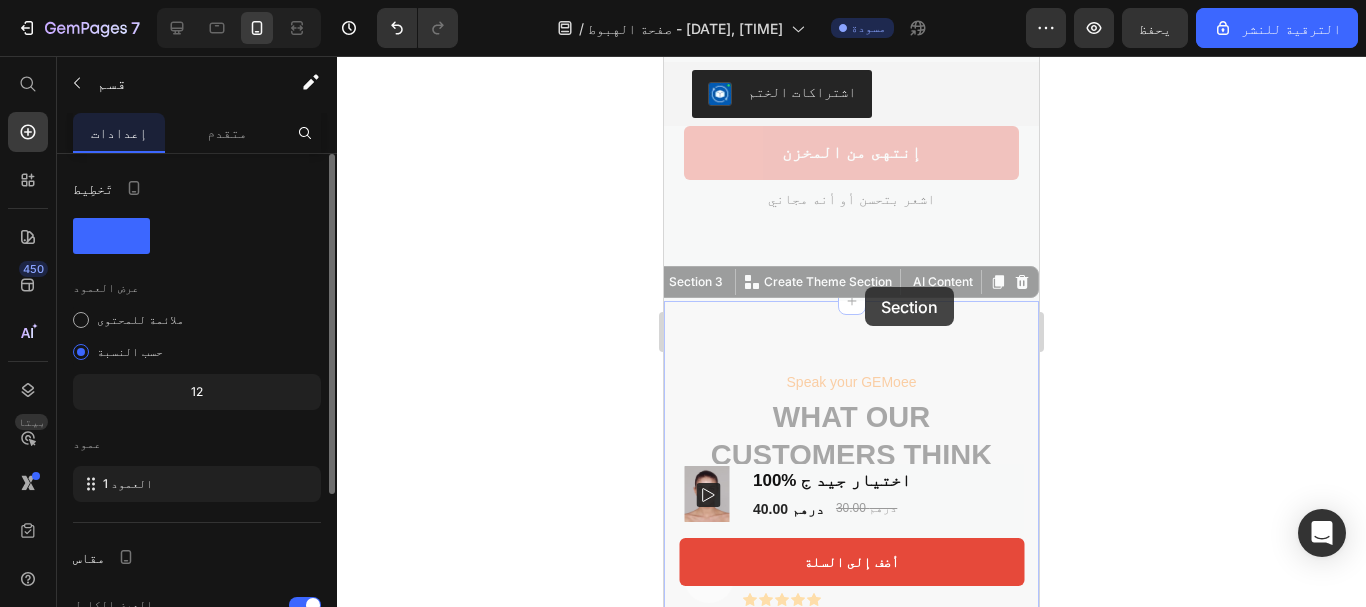 drag, startPoint x: 869, startPoint y: 297, endPoint x: 872, endPoint y: 327, distance: 30.149628 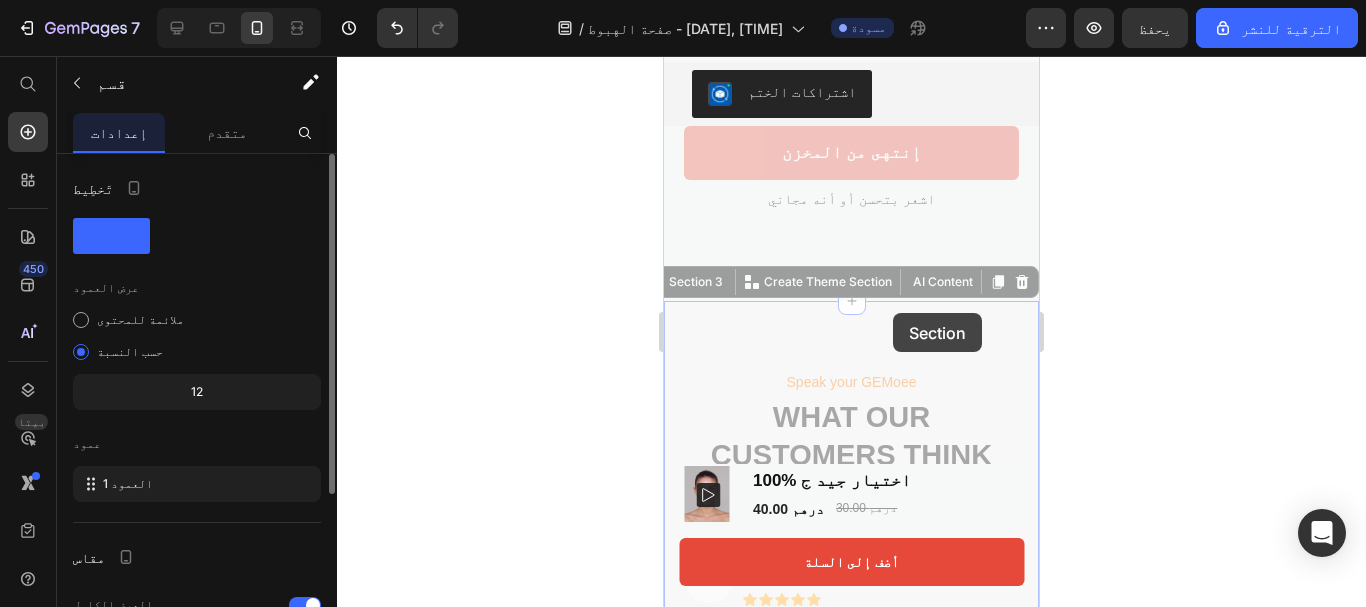 drag, startPoint x: 872, startPoint y: 327, endPoint x: 898, endPoint y: 320, distance: 26.925823 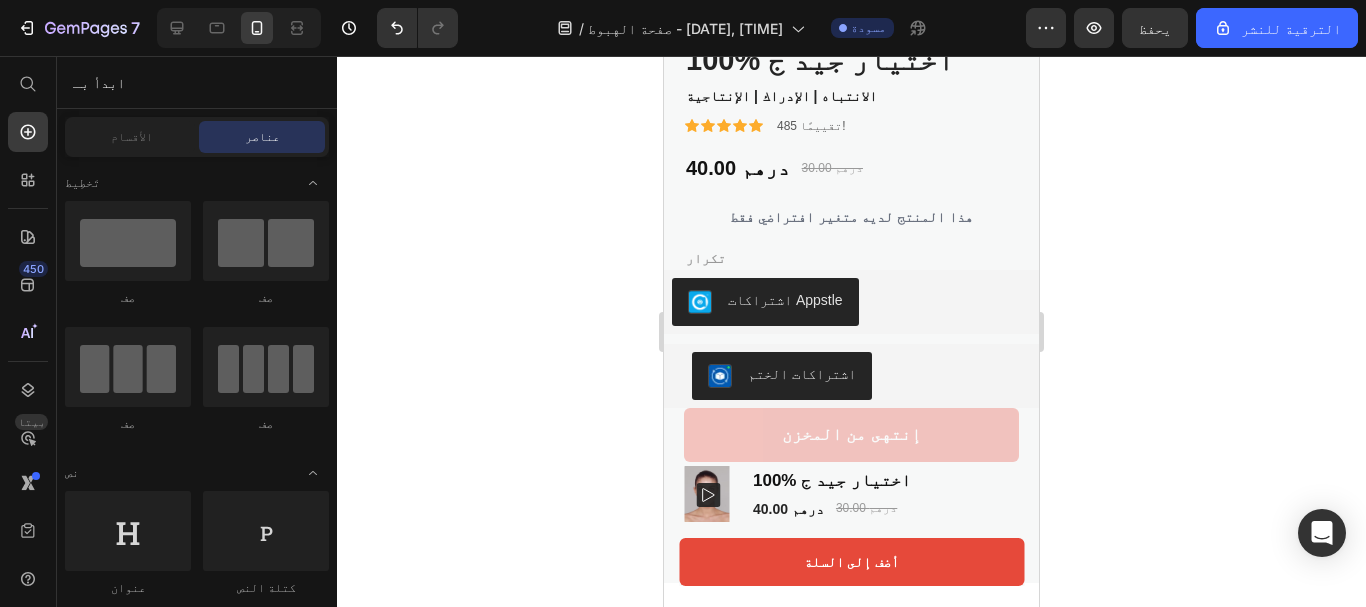 scroll, scrollTop: 527, scrollLeft: 0, axis: vertical 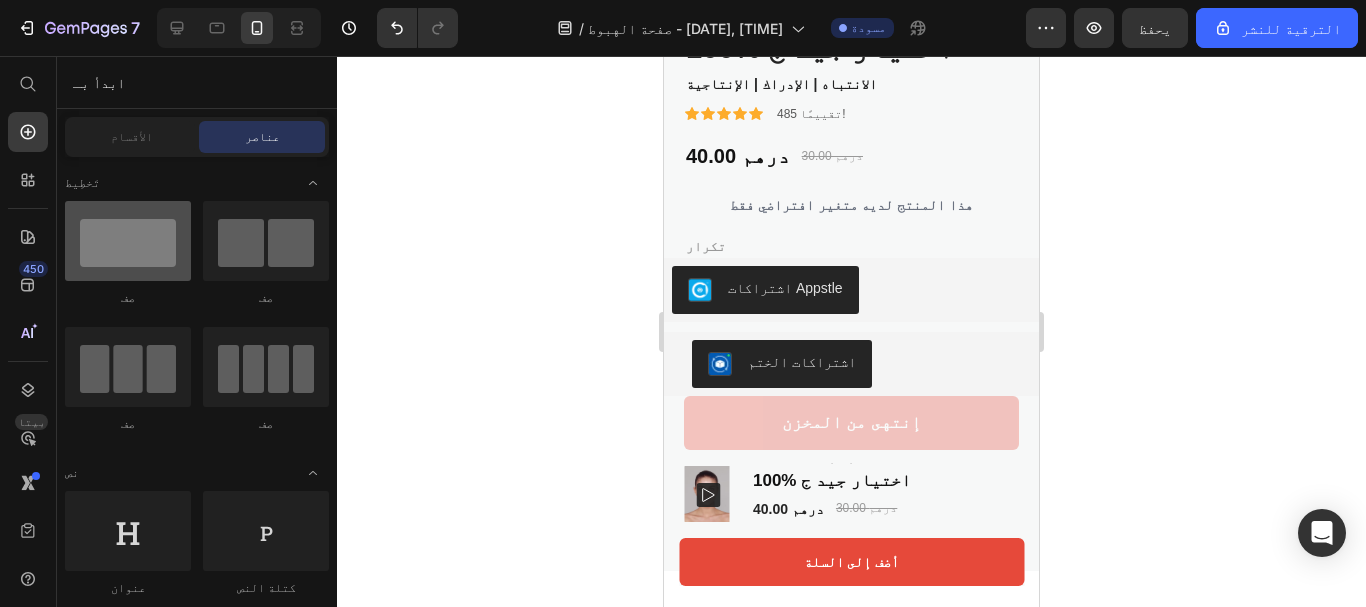 click at bounding box center [128, 241] 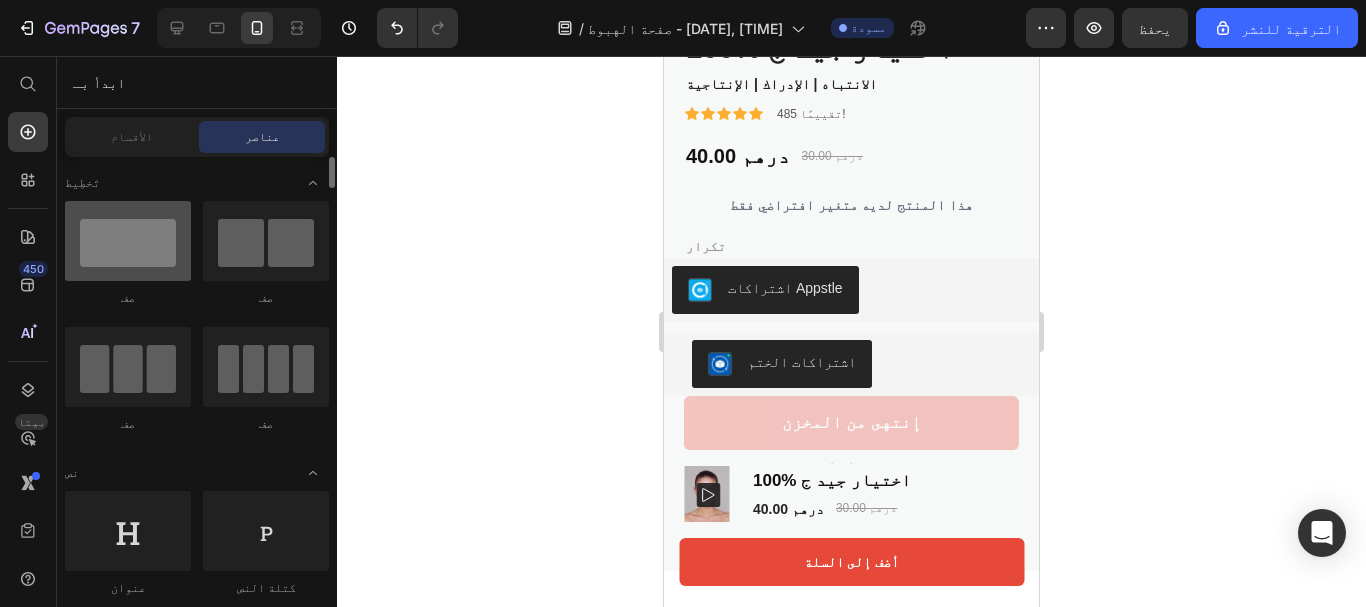 click at bounding box center [128, 241] 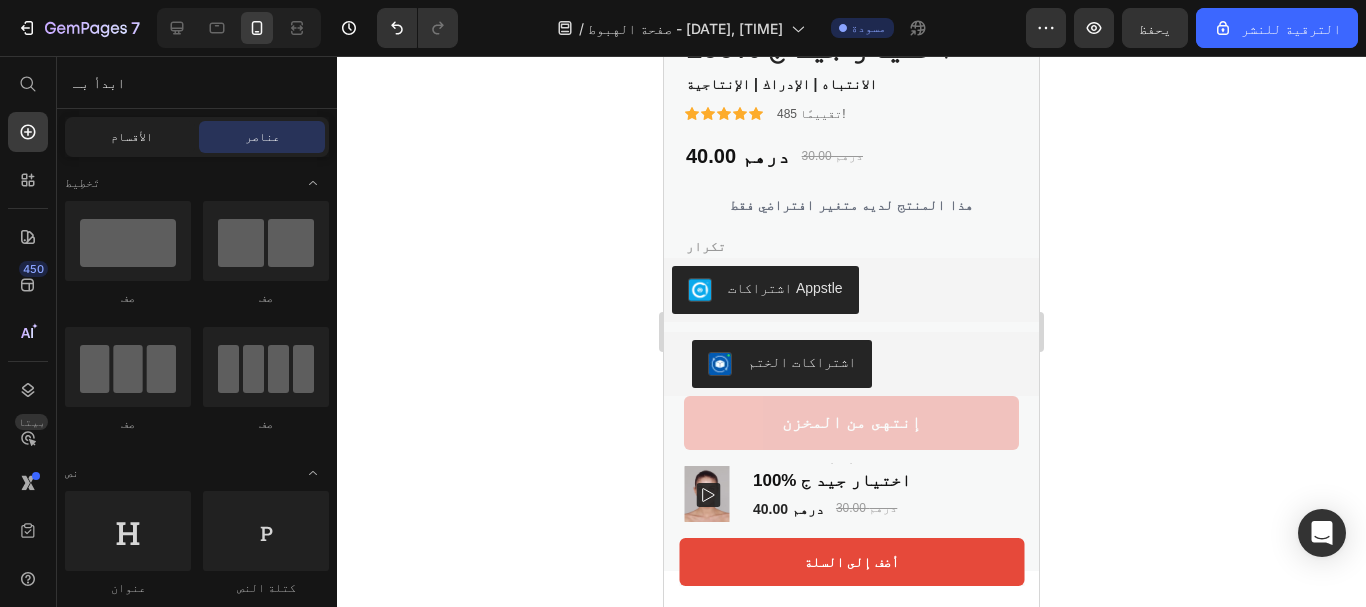 click on "الأقسام" at bounding box center (132, 136) 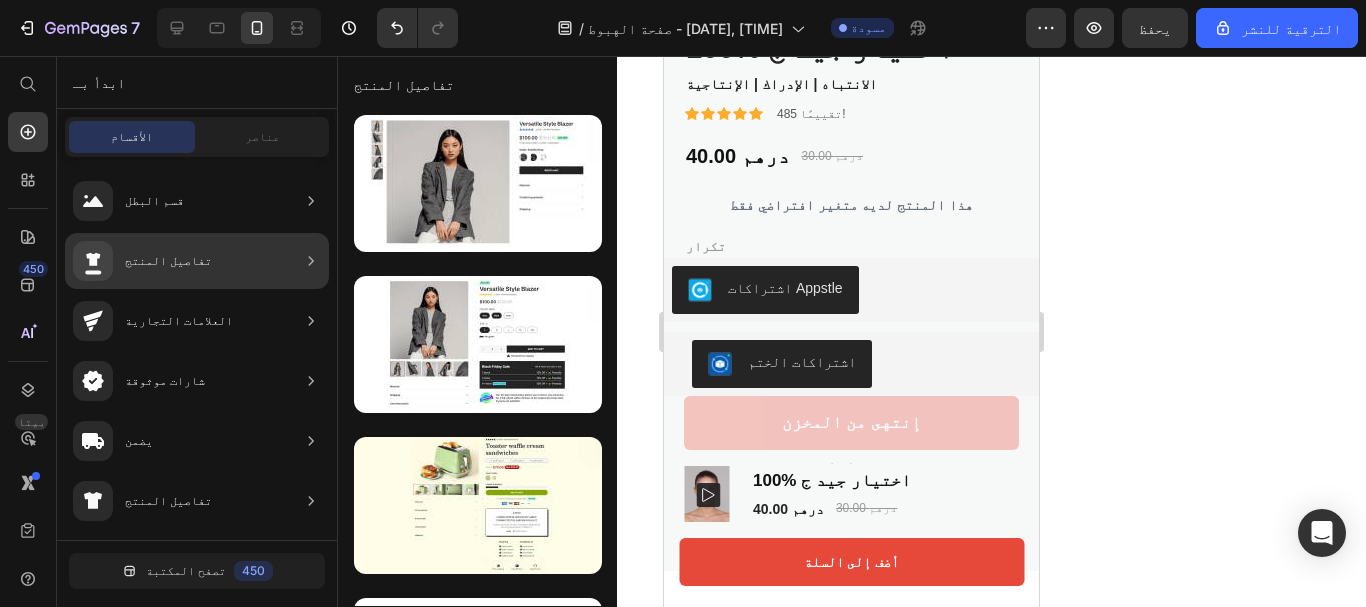 click on "تفاصيل المنتج" 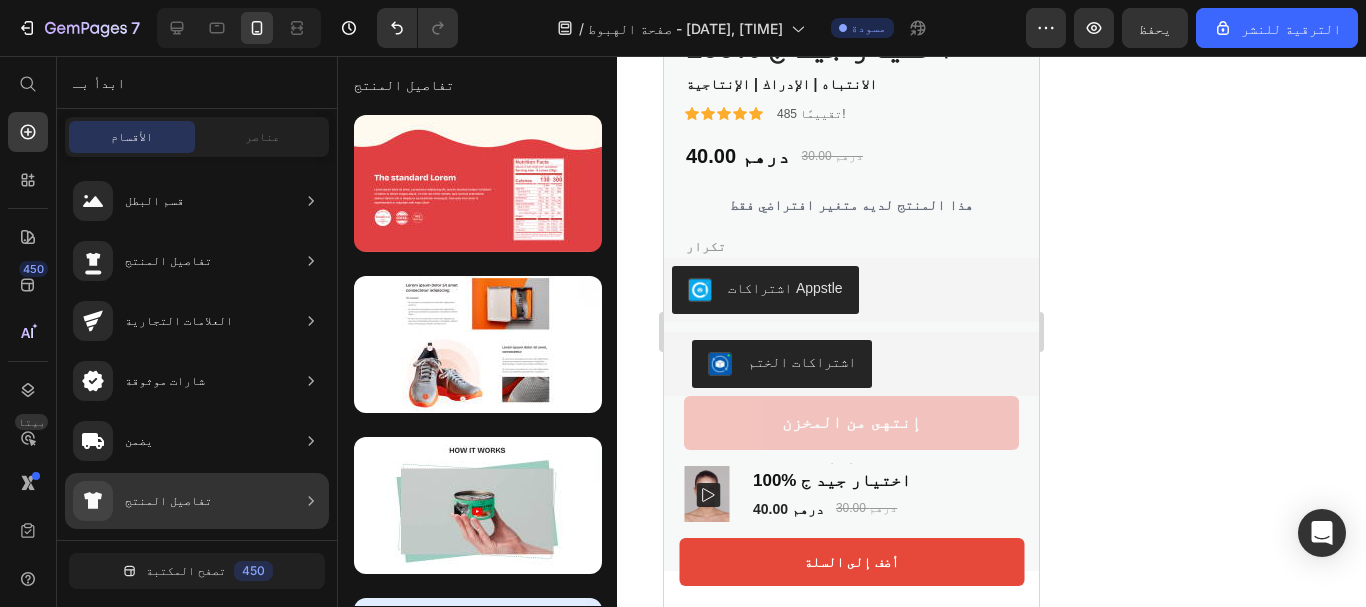 click on "تفاصيل المنتج" 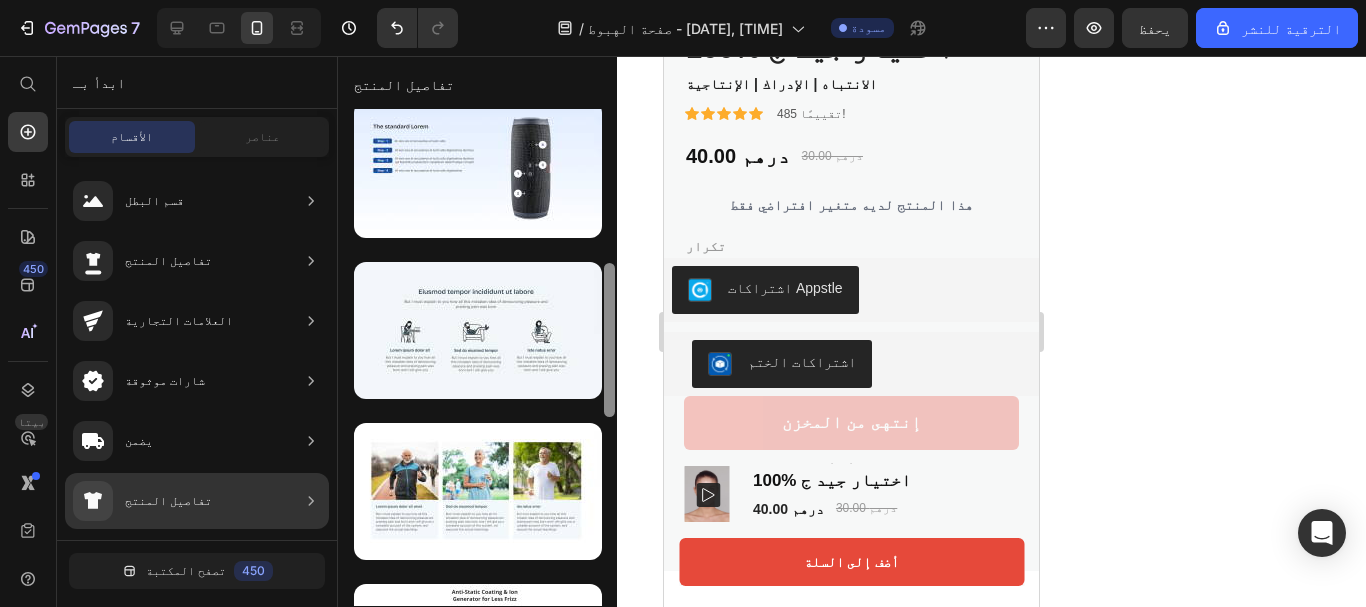 drag, startPoint x: 603, startPoint y: 245, endPoint x: 605, endPoint y: 290, distance: 45.044422 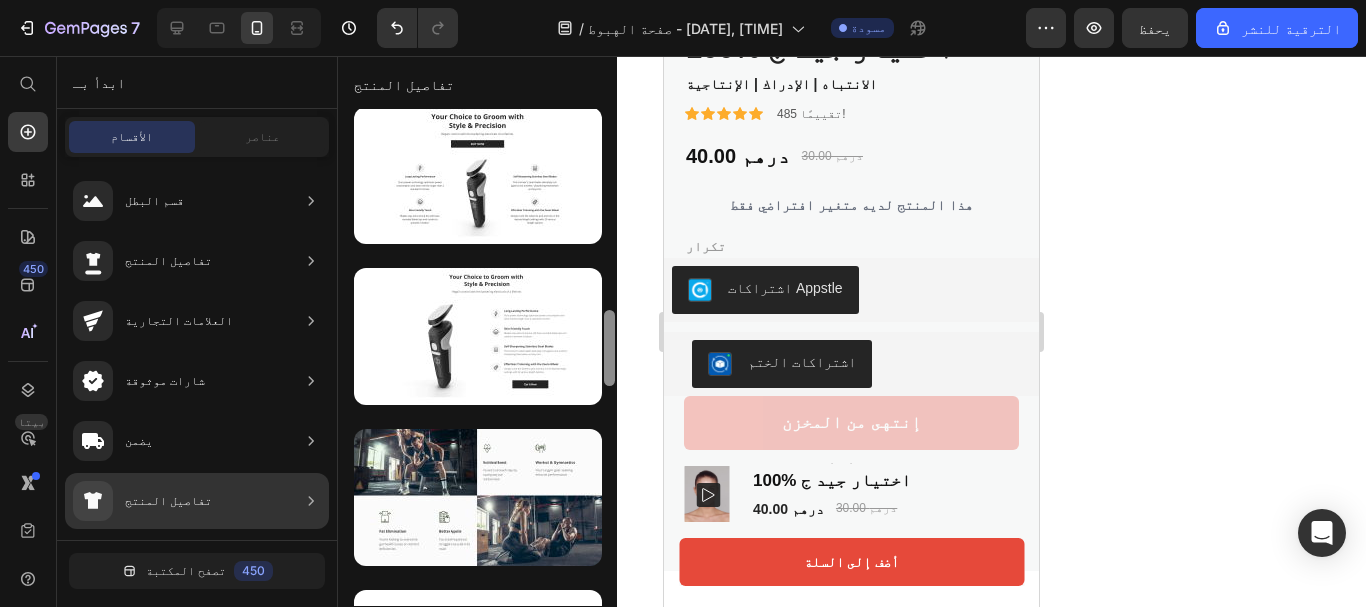 scroll, scrollTop: 1299, scrollLeft: 0, axis: vertical 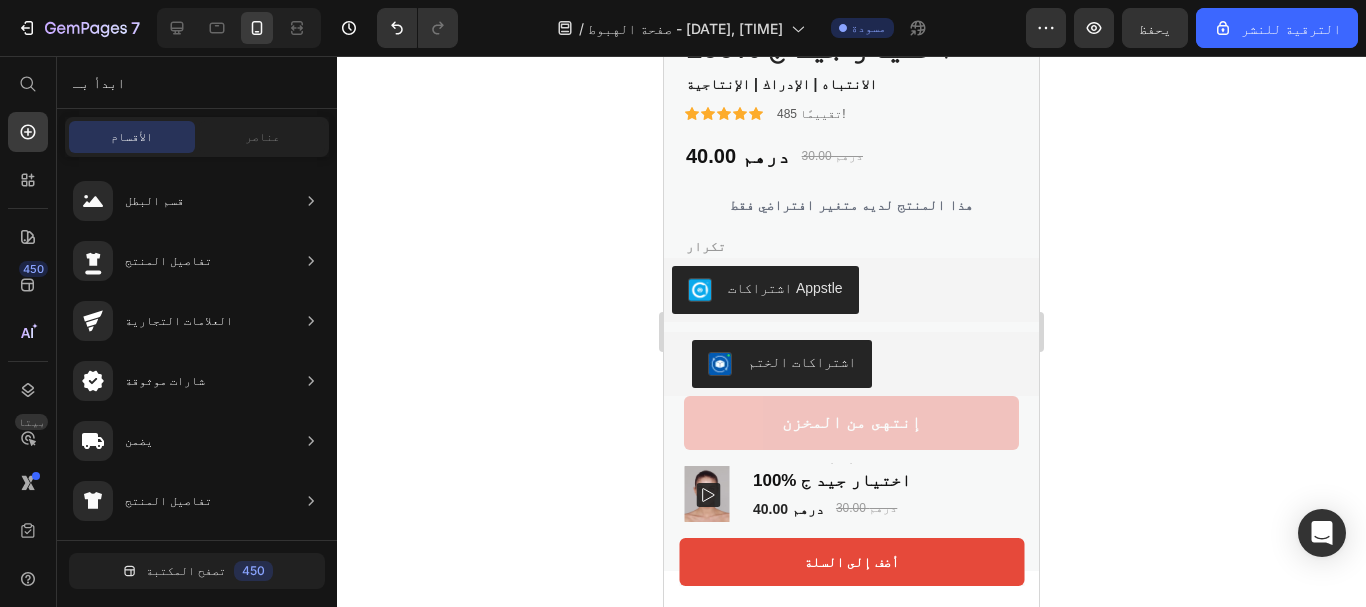 drag, startPoint x: 605, startPoint y: 290, endPoint x: 501, endPoint y: 451, distance: 191.66899 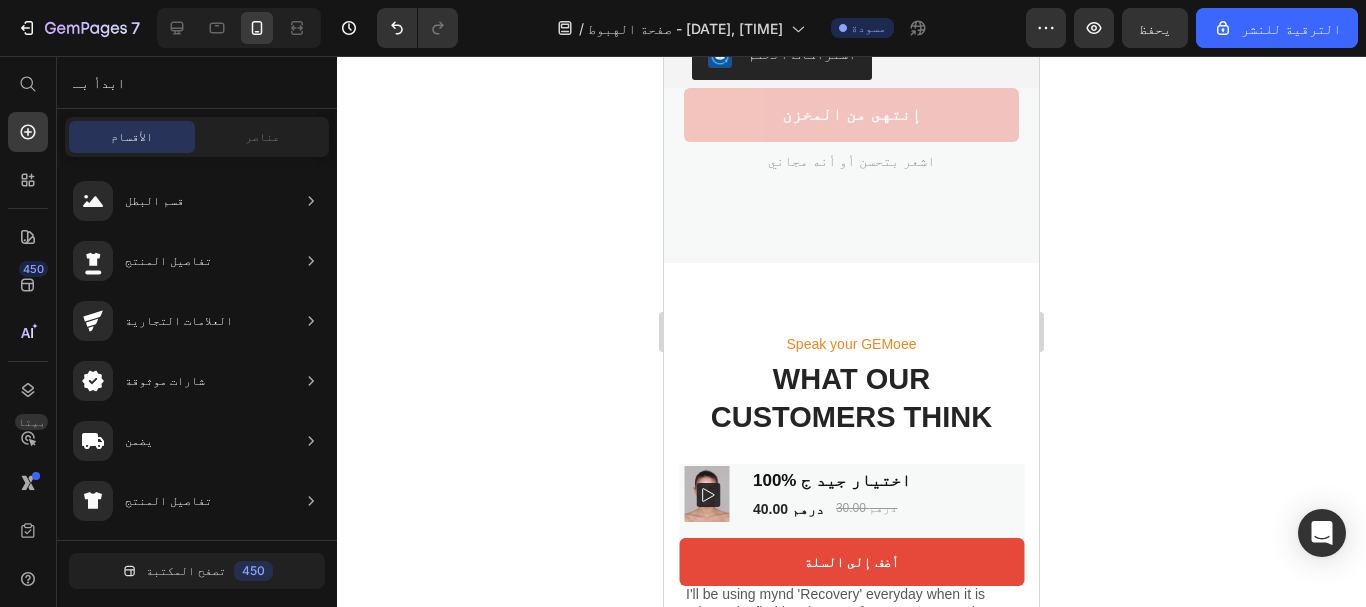 scroll, scrollTop: 797, scrollLeft: 0, axis: vertical 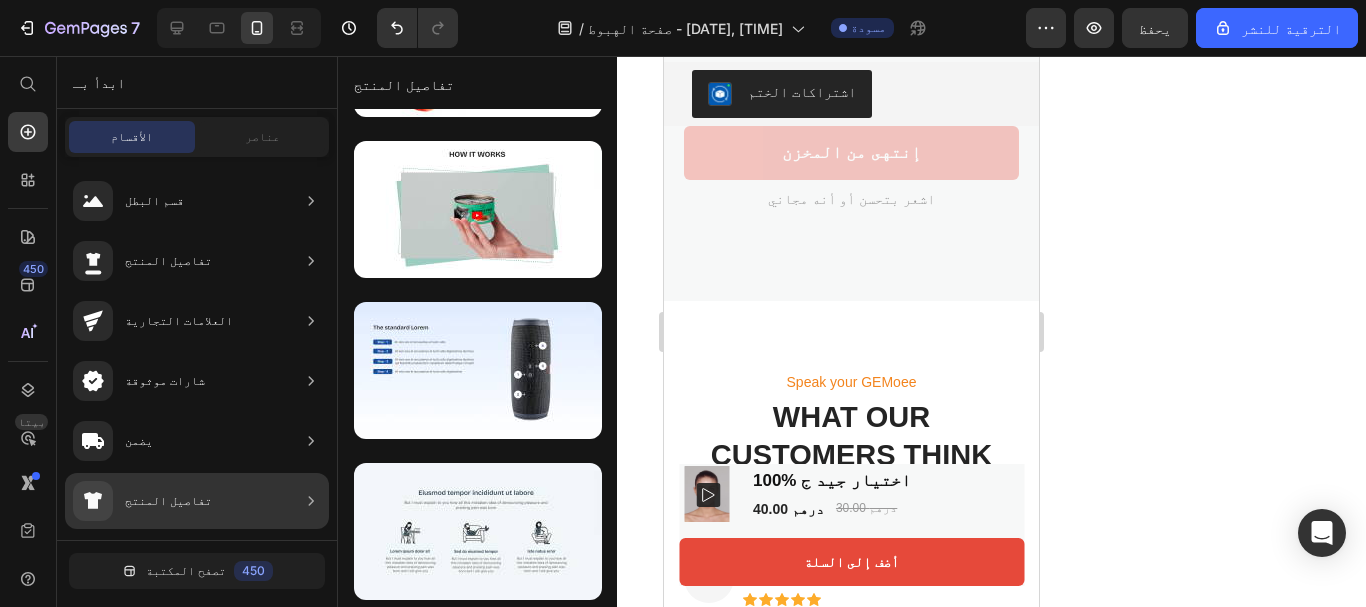 click on "تفاصيل المنتج" 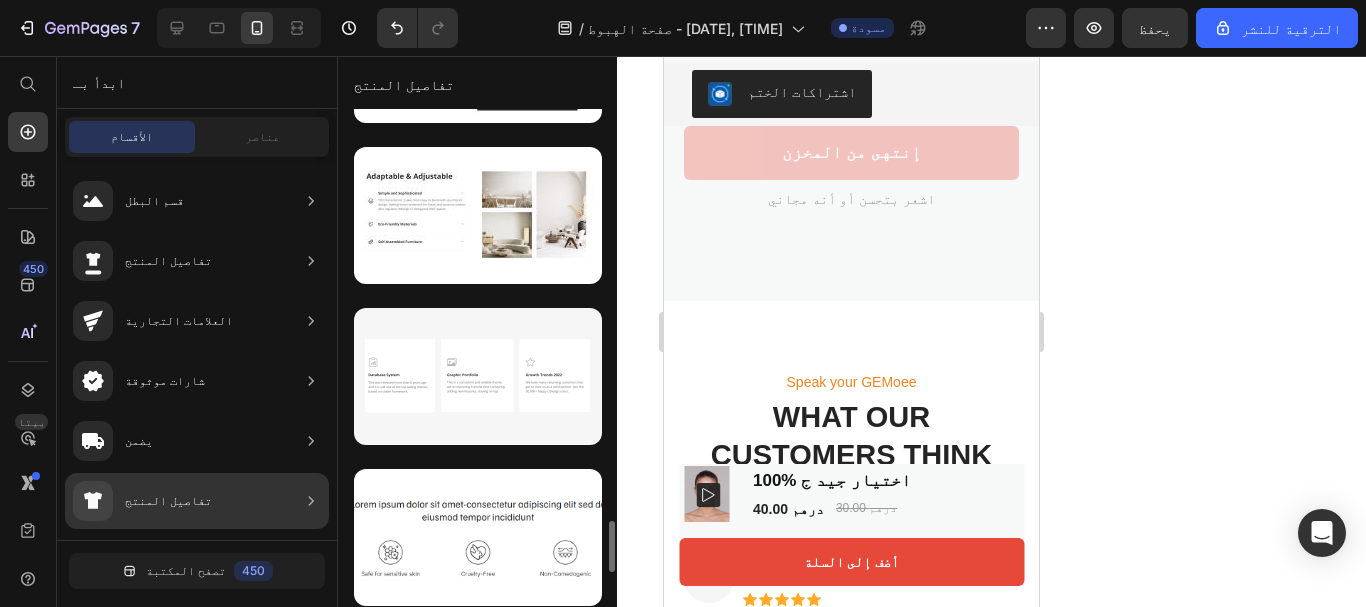 scroll, scrollTop: 3701, scrollLeft: 0, axis: vertical 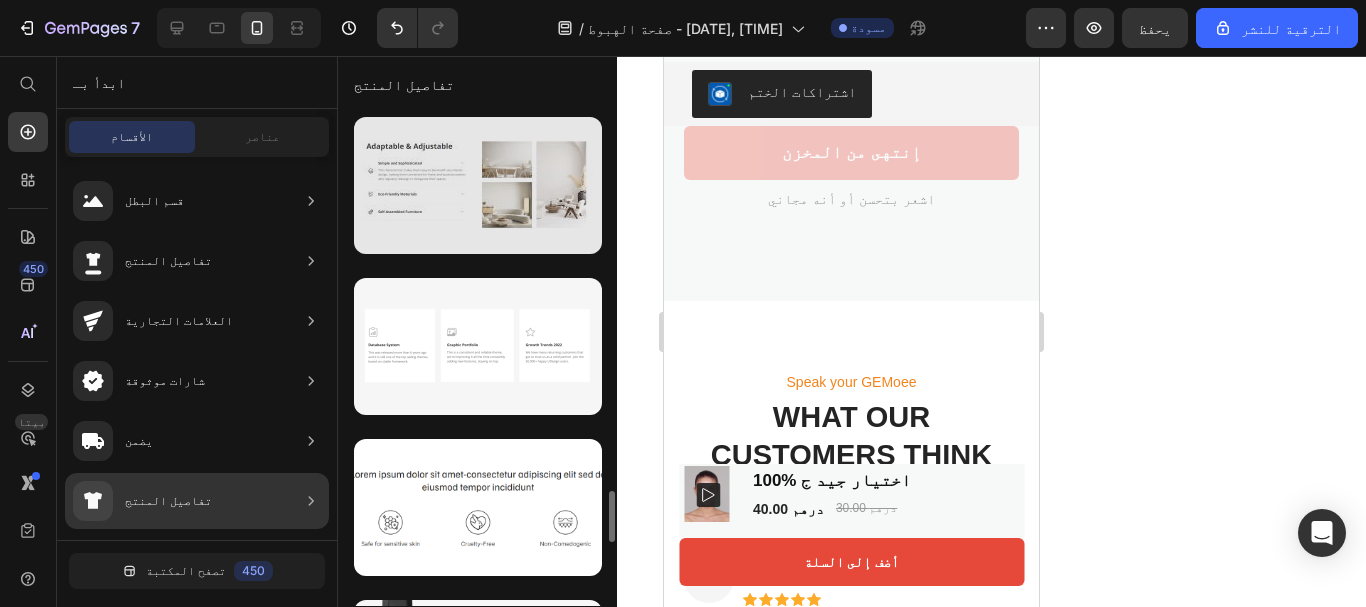 click at bounding box center (478, 185) 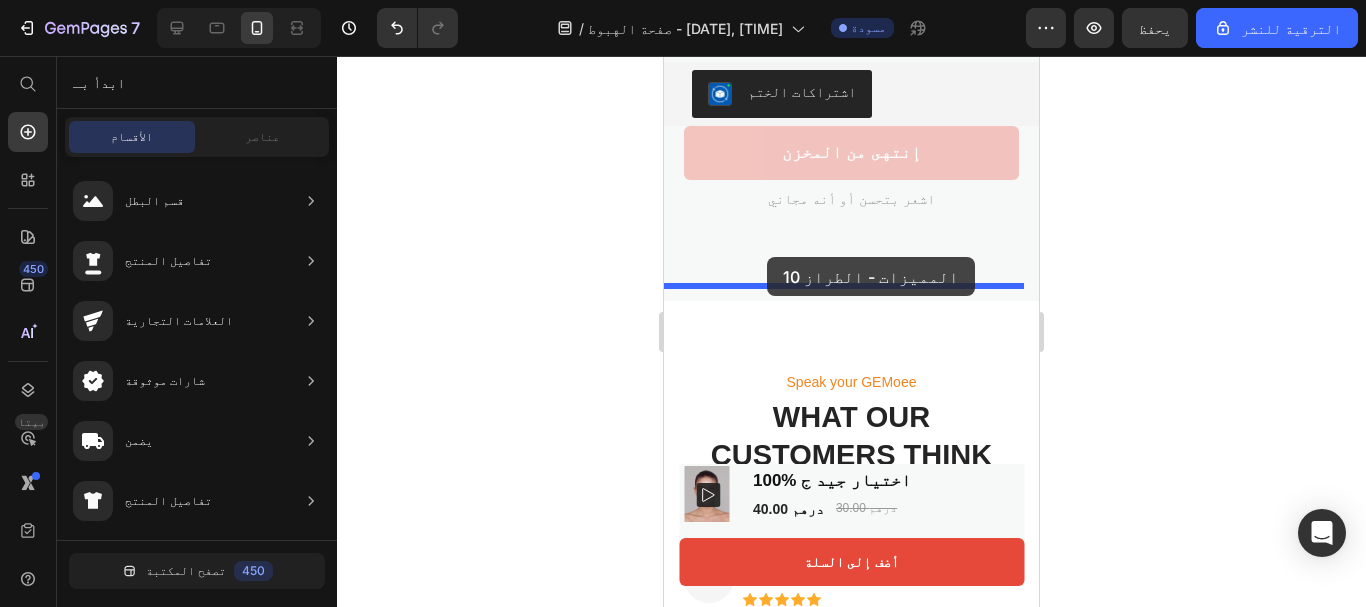 drag, startPoint x: 1182, startPoint y: 213, endPoint x: 767, endPoint y: 257, distance: 417.32602 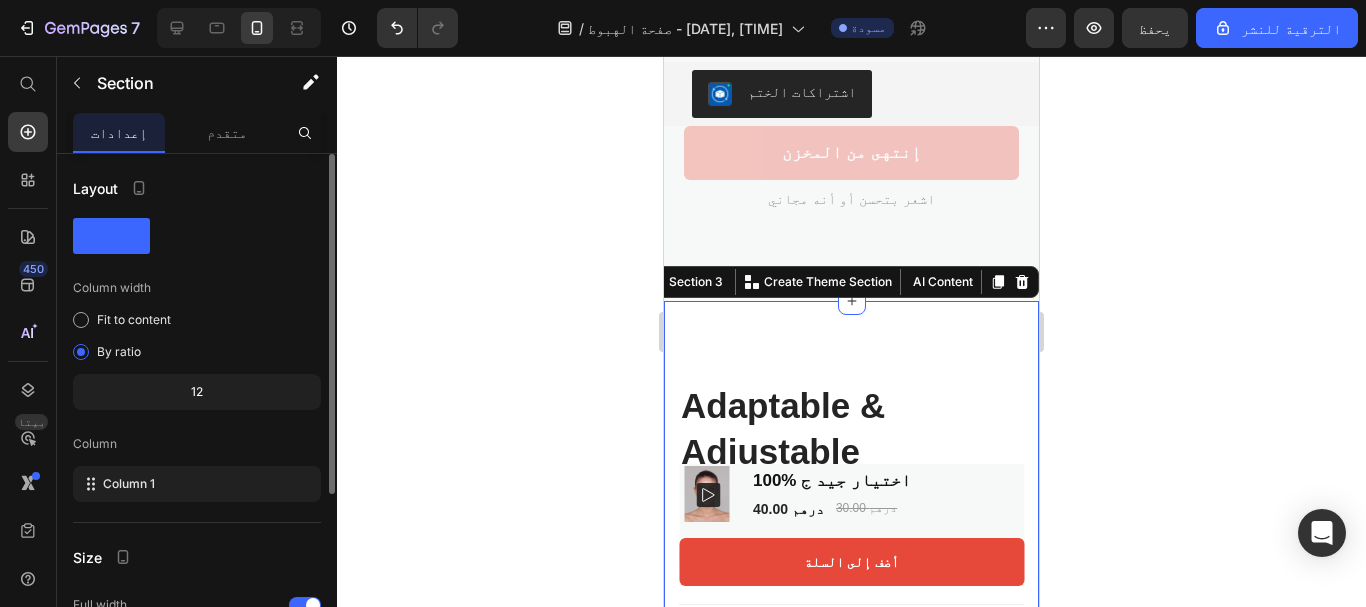 scroll, scrollTop: 957, scrollLeft: 0, axis: vertical 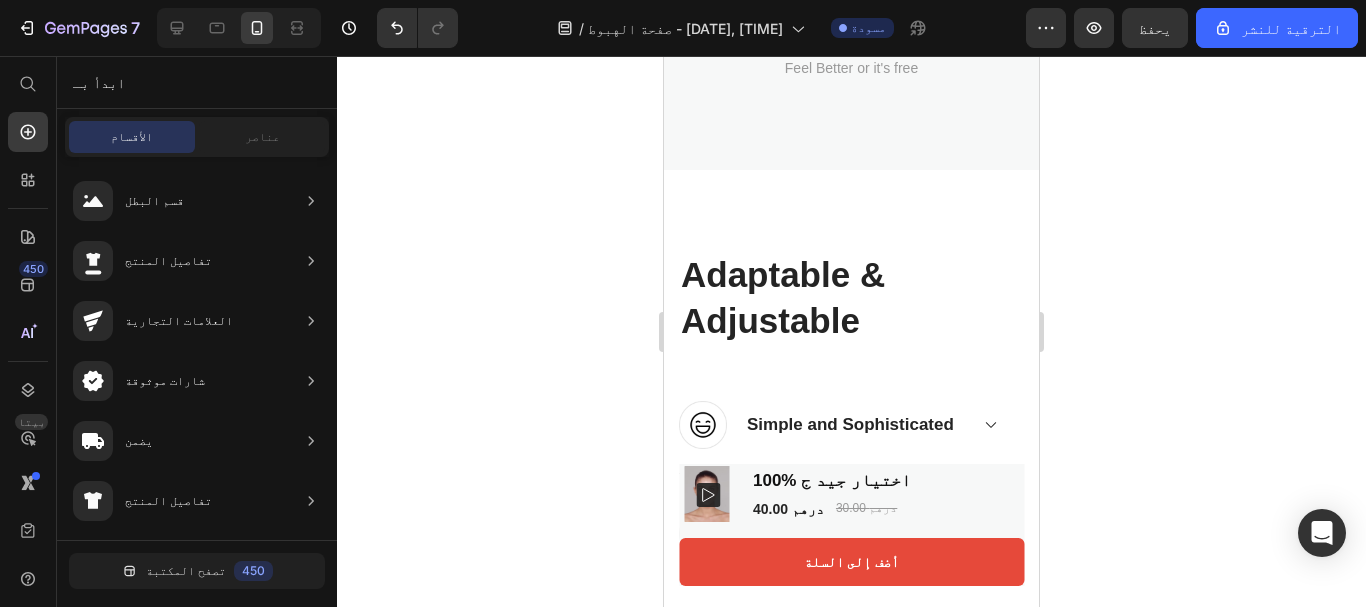 drag, startPoint x: 1034, startPoint y: 146, endPoint x: 1703, endPoint y: 194, distance: 670.7198 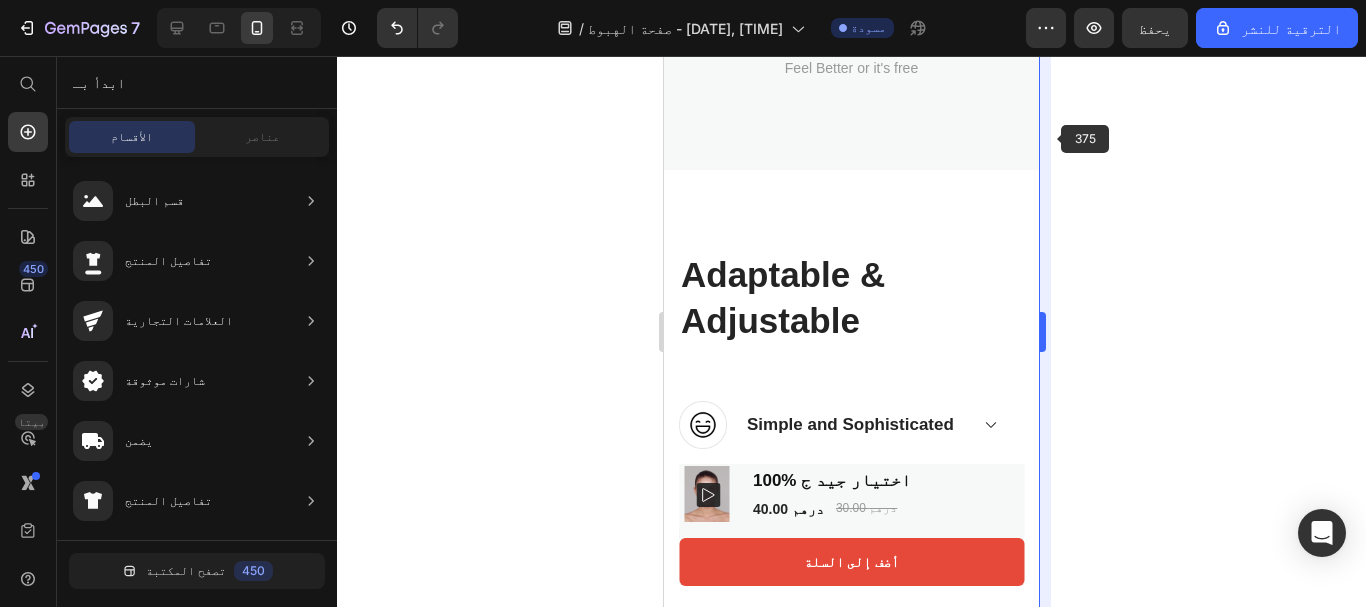 scroll, scrollTop: 942, scrollLeft: 0, axis: vertical 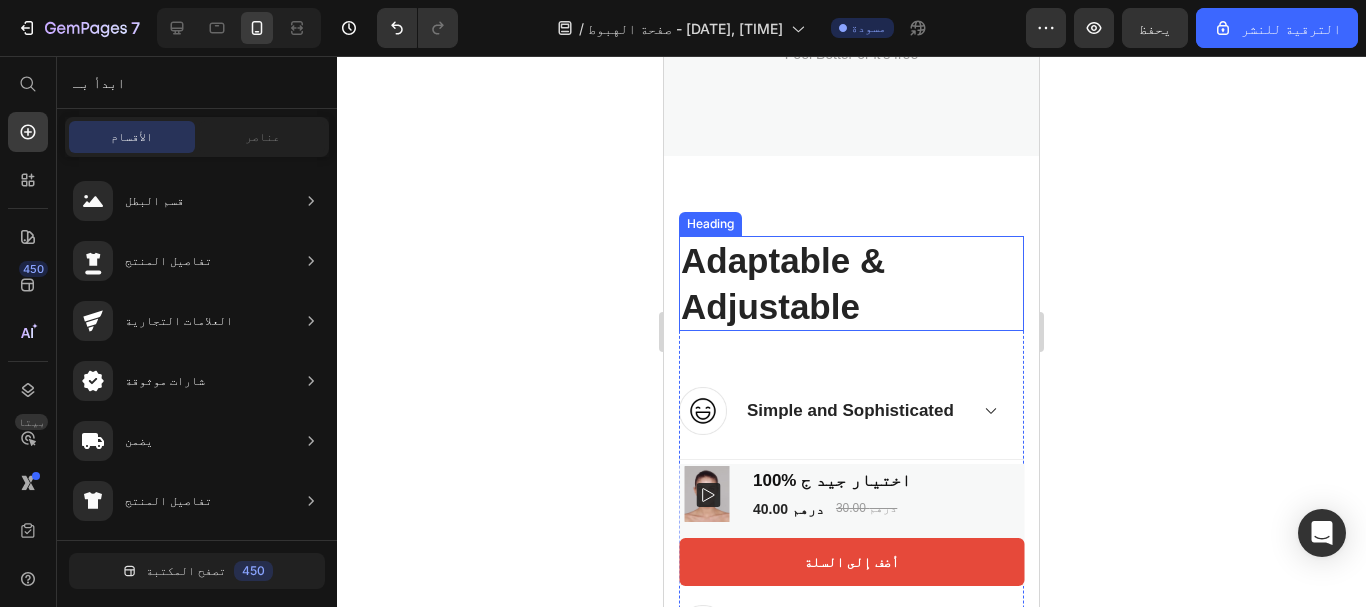 click on "Adaptable & Adjustable" at bounding box center (851, 283) 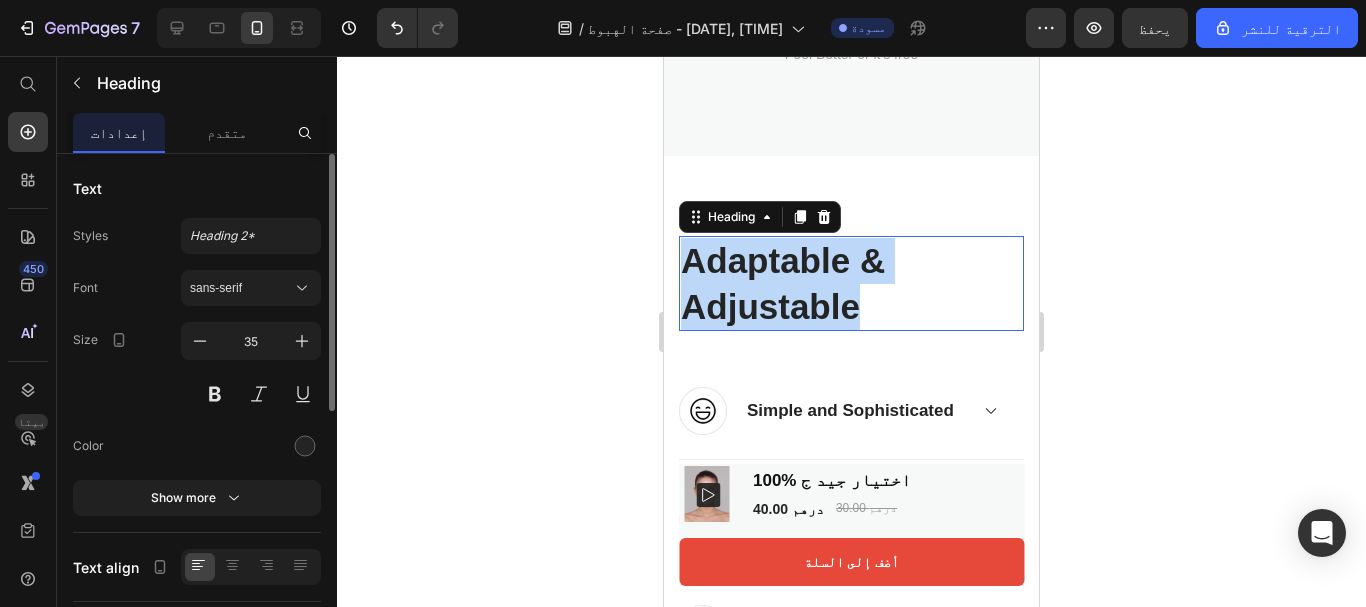 click on "Adaptable & Adjustable" at bounding box center (851, 283) 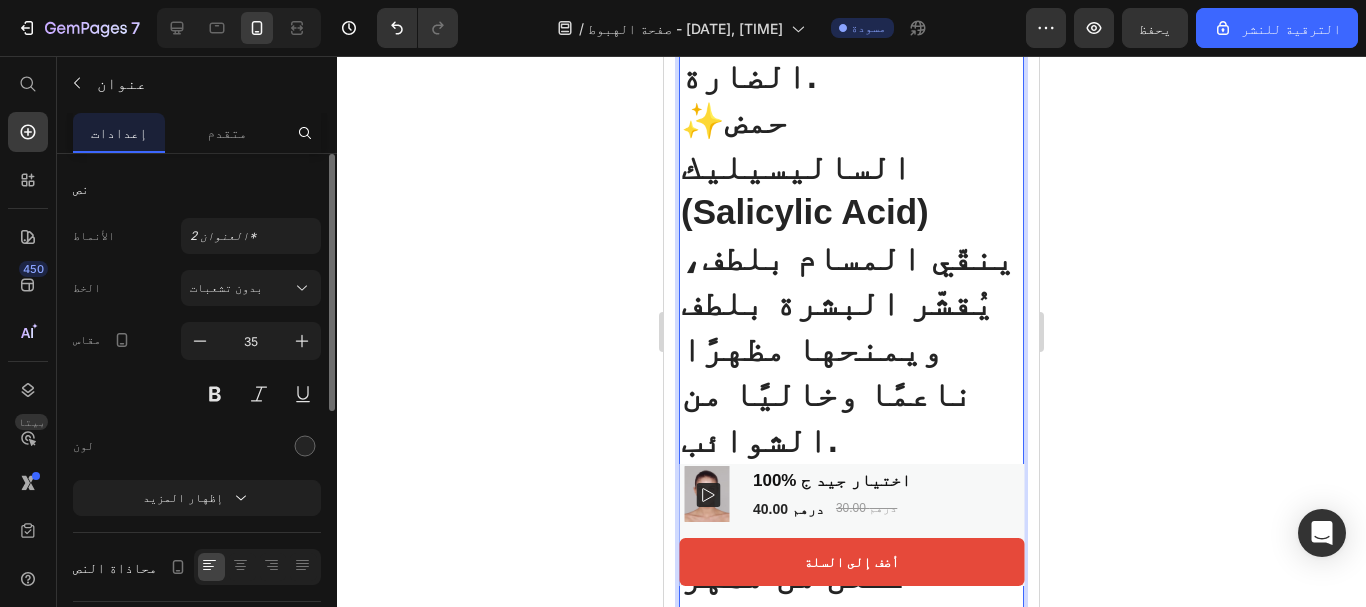scroll, scrollTop: 2622, scrollLeft: 0, axis: vertical 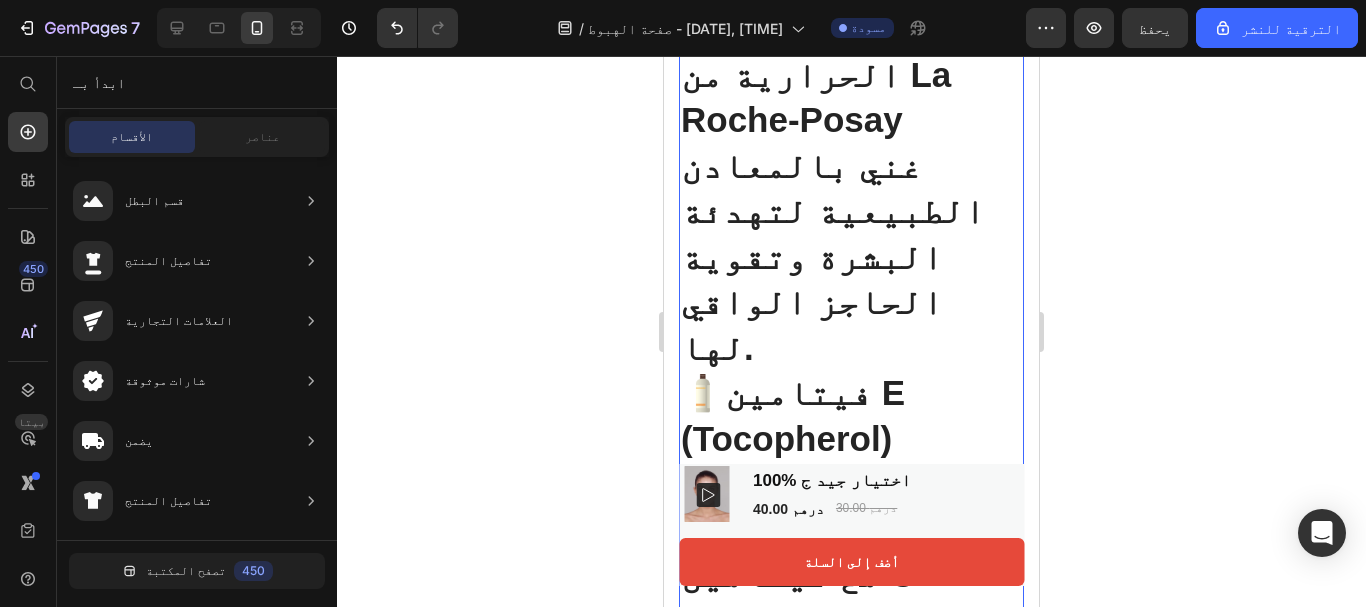 click on "💎 المكونات الفعالة في سيروم La Roche-Posay فيتامين C 10%: 🍊  فيتامين C النقي (10%) يعمل على  تفتيح البشرة ، تقليل التصبغات، وتحفيز إنتاج الكولاجين لمنحك إشراقة صحية وموحدة. 💧  حمض الهيالورونيك يرطّب البشرة بعمق ويمنحها ملمسًا ناعمًا وممتلئًا من أول استخدام. 🌿  ماء الينابيع الحرارية من La Roche-Posay غني بالمعادن الطبيعية لتهدئة البشرة وتقوية الحاجز الواقي لها. 🧴  فيتامين E (Tocopherol) مضاد أكسدة طبيعي يعمل جنبًا إلى جنب مع فيتامين C لحماية البشرة من العوامل البيئية الضارة. ✨  حمض الساليسيليك (Salicylic Acid) 🧬  أدينوزين وبيبتيدات مهدّئة ✅ مناسب لـ: 📌  نصيحة:" at bounding box center (851, 620) 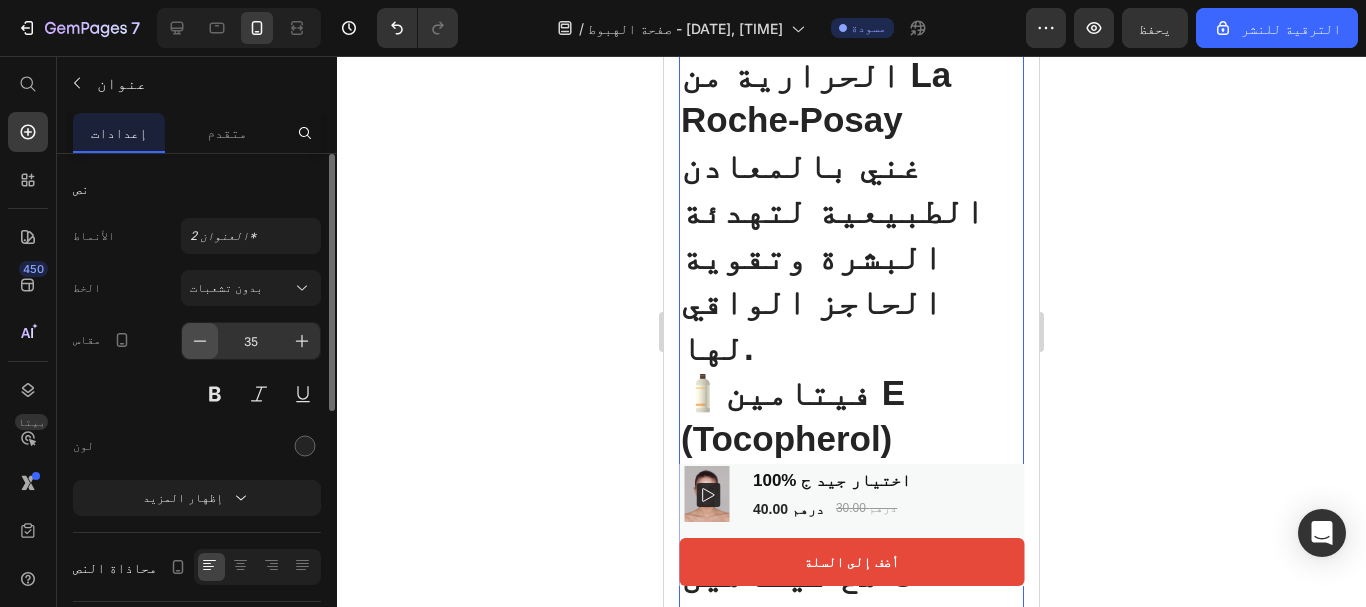 click 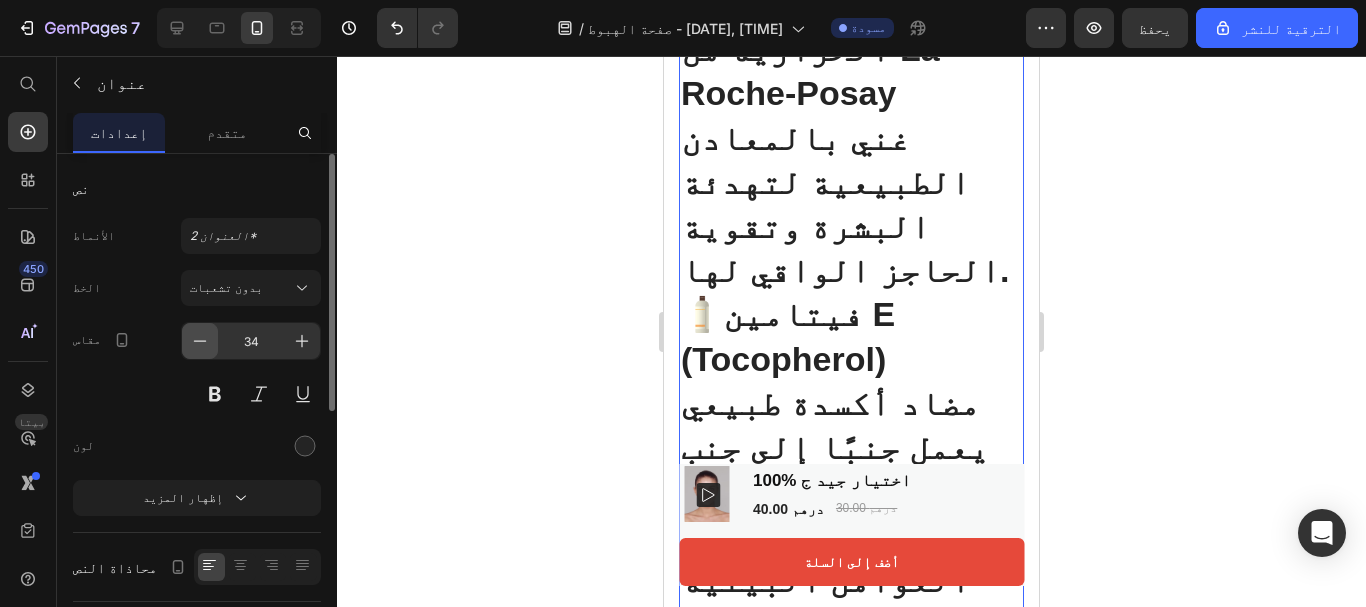 scroll, scrollTop: 1955, scrollLeft: 0, axis: vertical 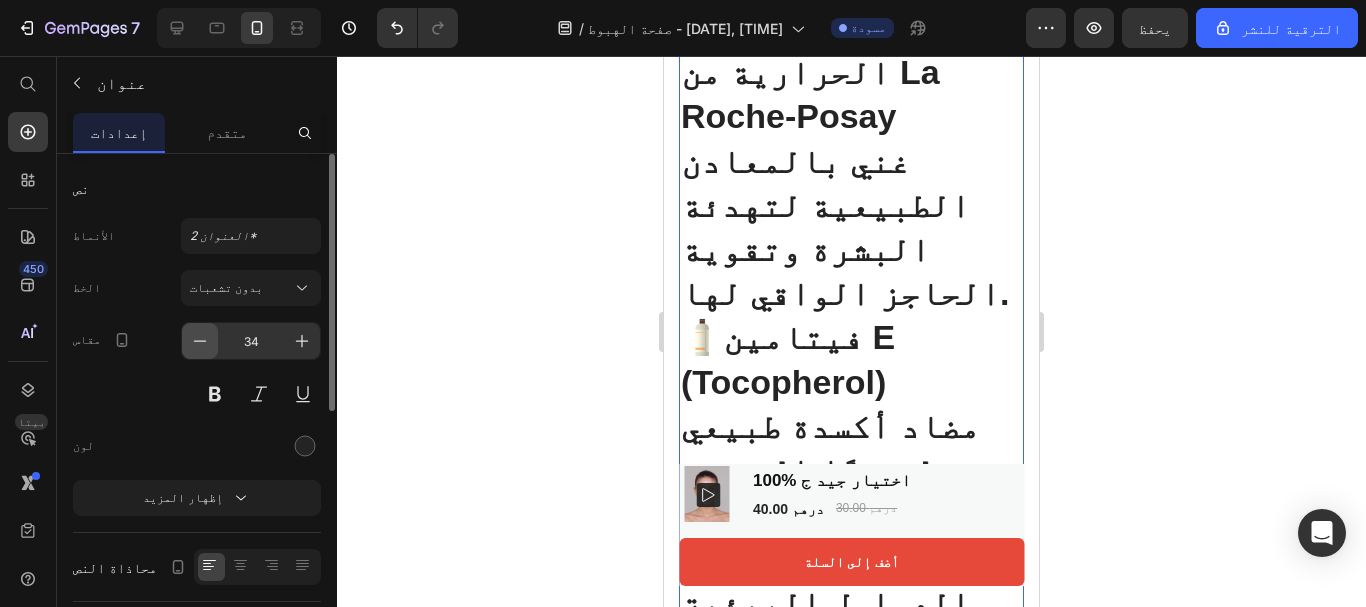 click 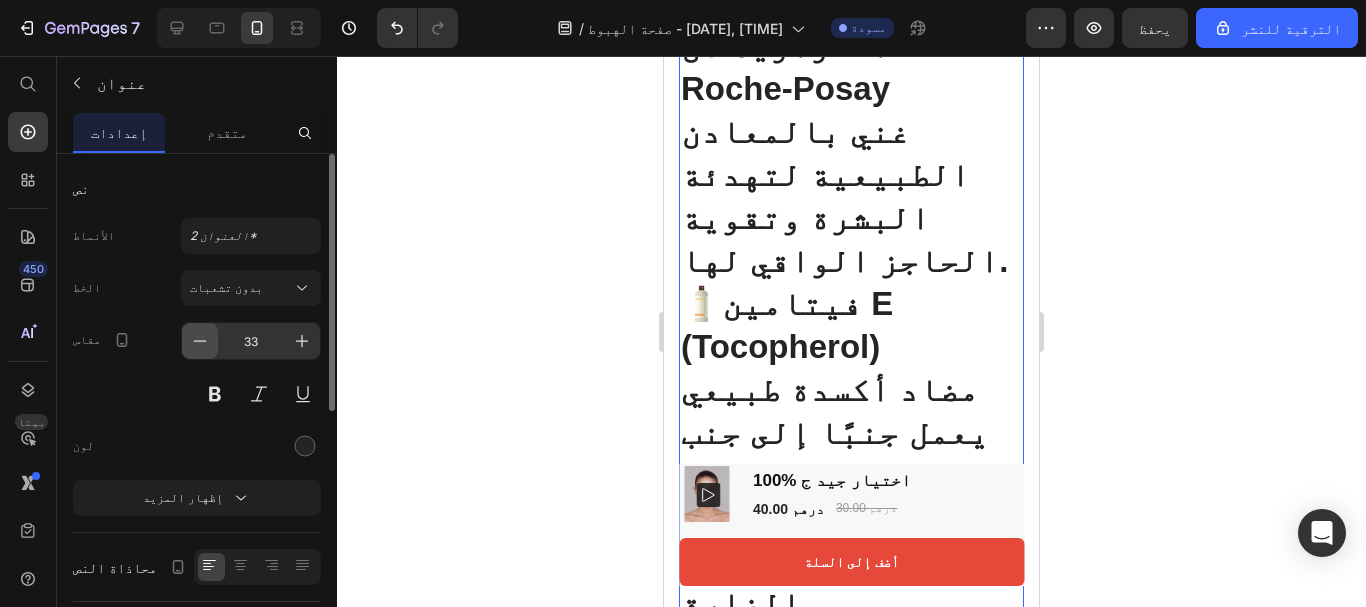 click 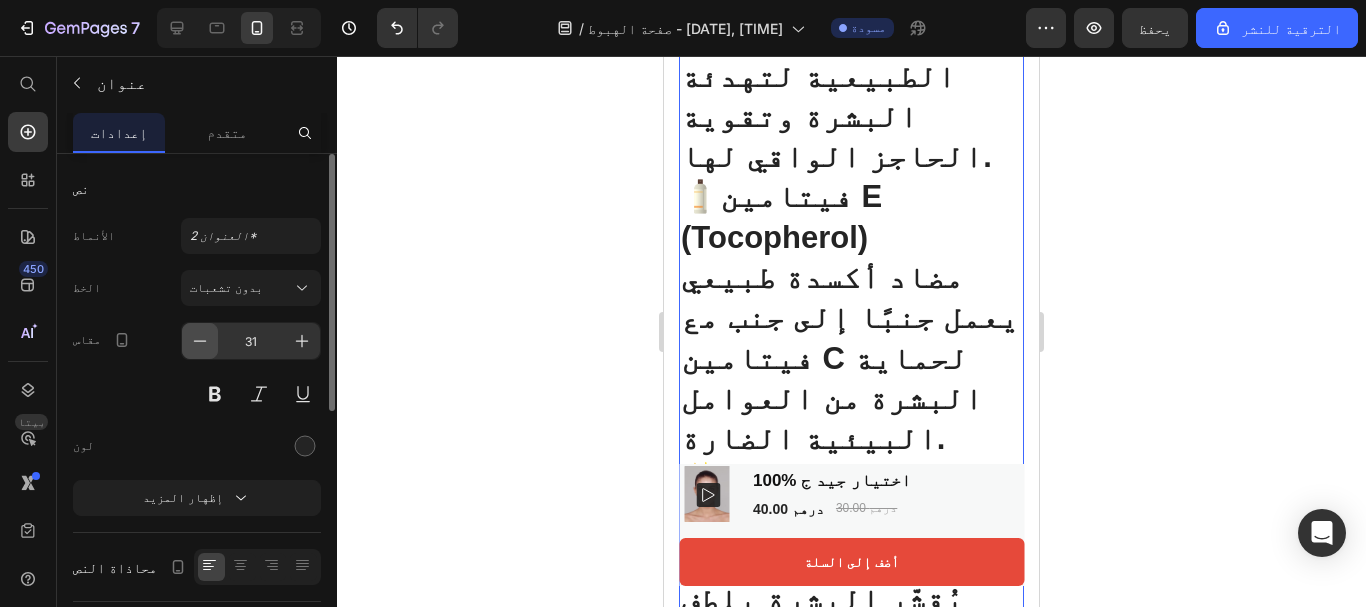 click 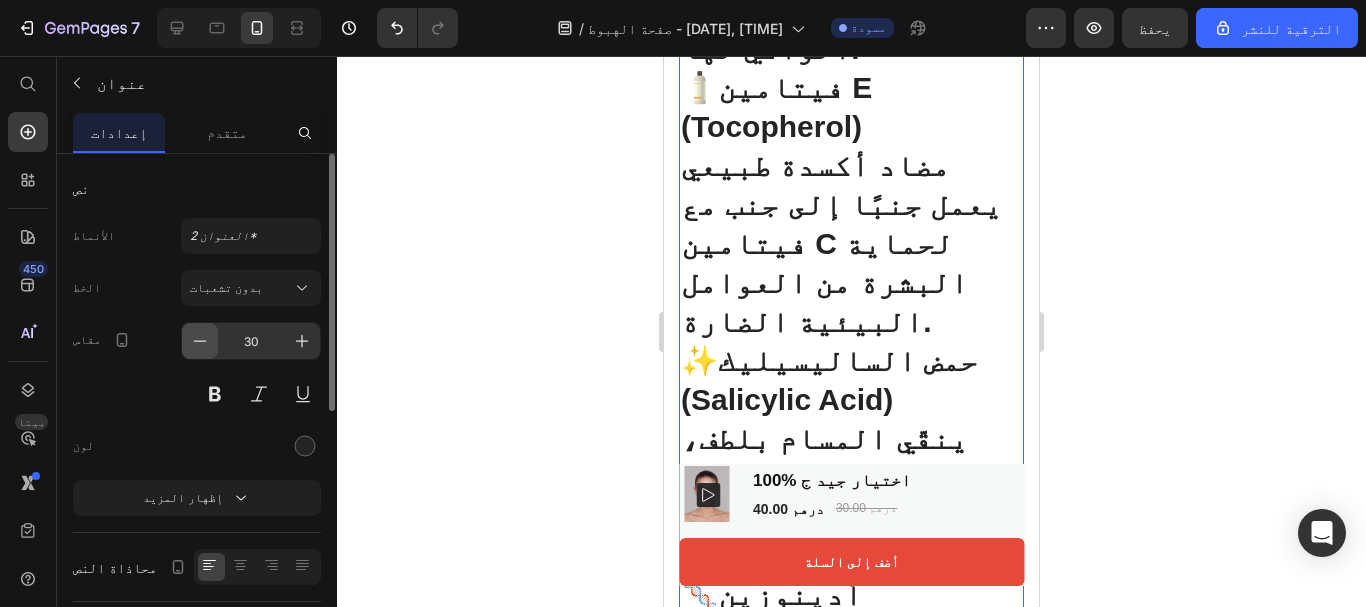 click 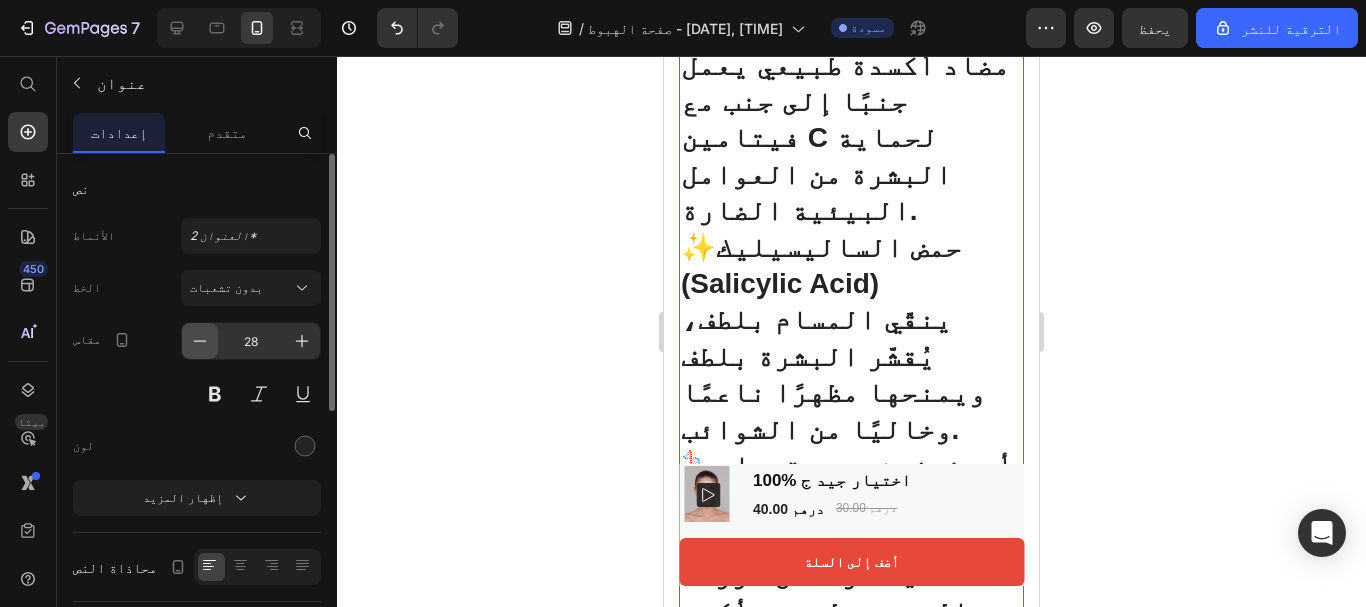click 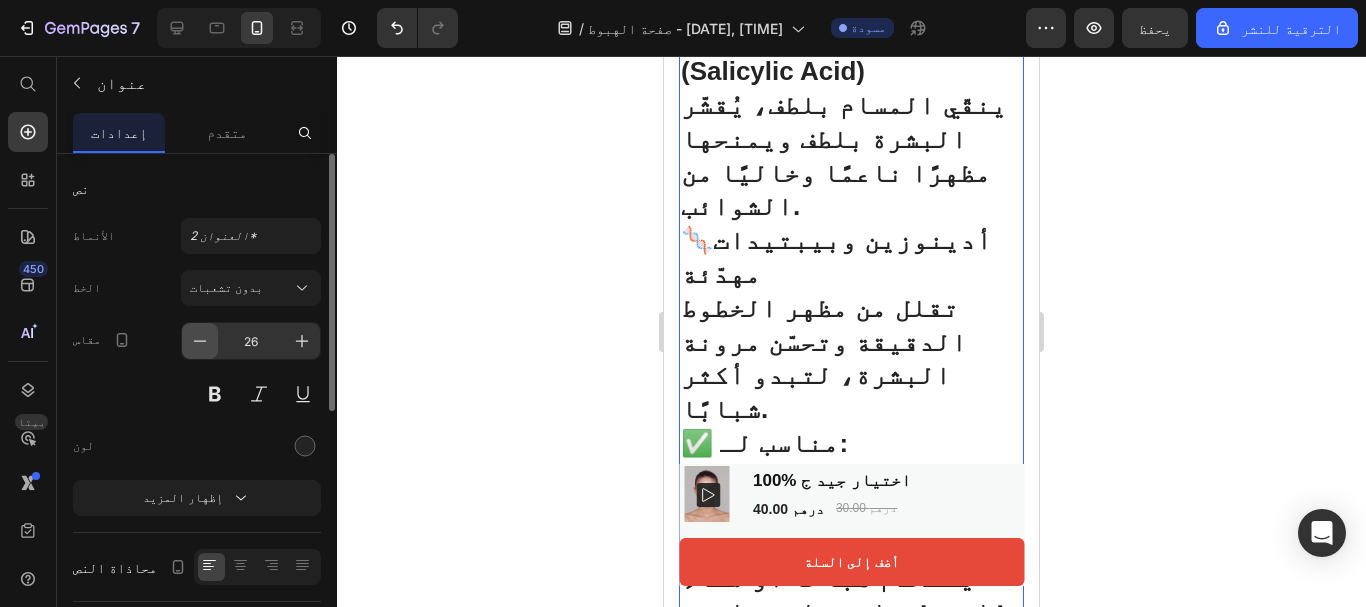 click 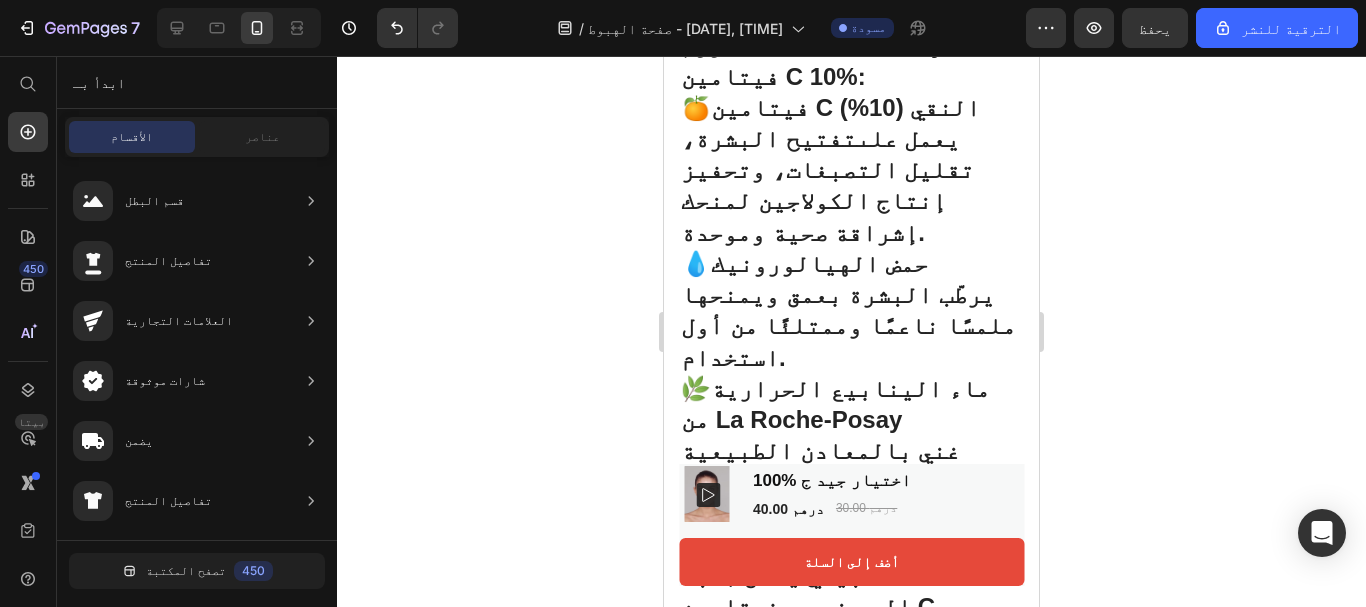 scroll, scrollTop: 1280, scrollLeft: 0, axis: vertical 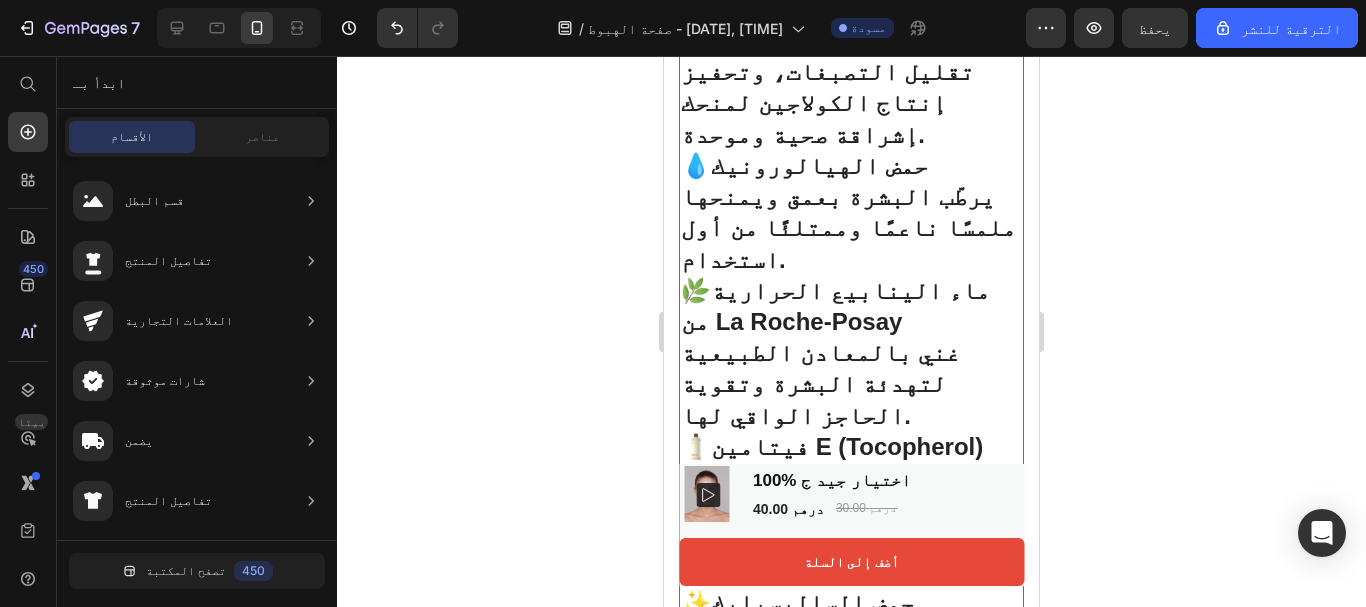 click on "ماء الينابيع الحرارية من La Roche-Posay" at bounding box center (835, 306) 